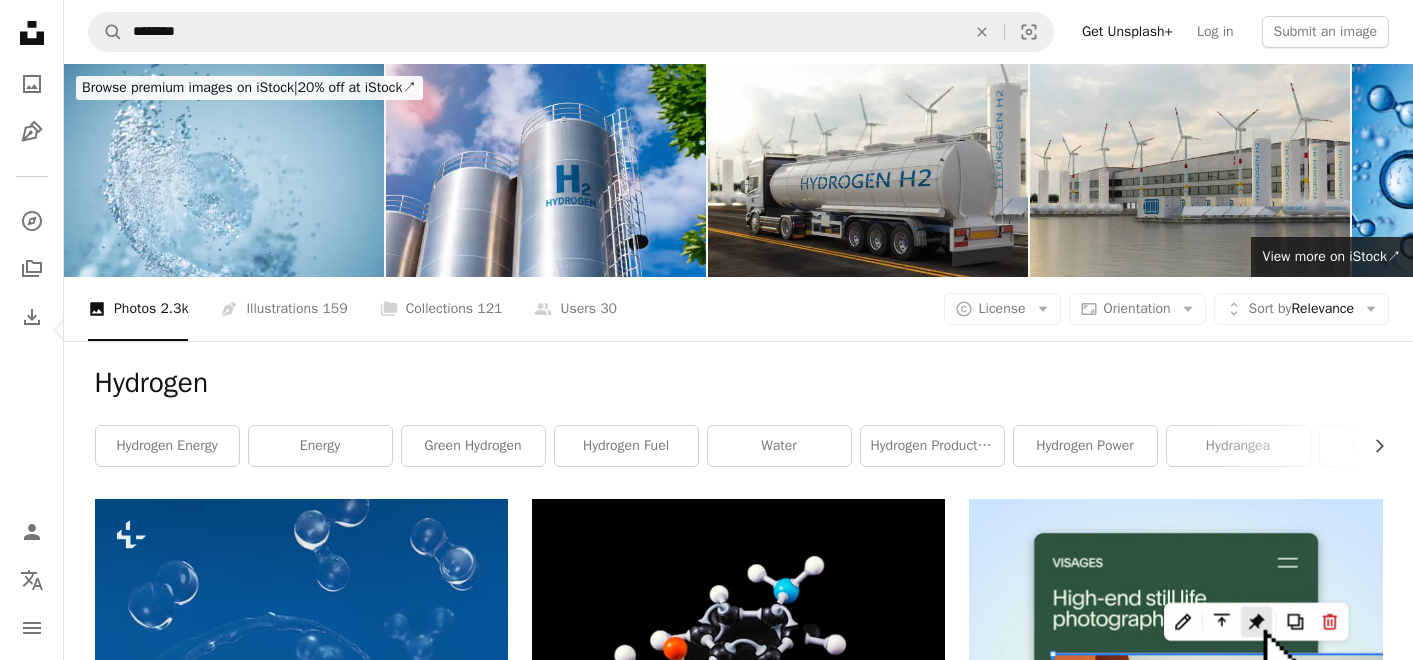 scroll, scrollTop: 555, scrollLeft: 0, axis: vertical 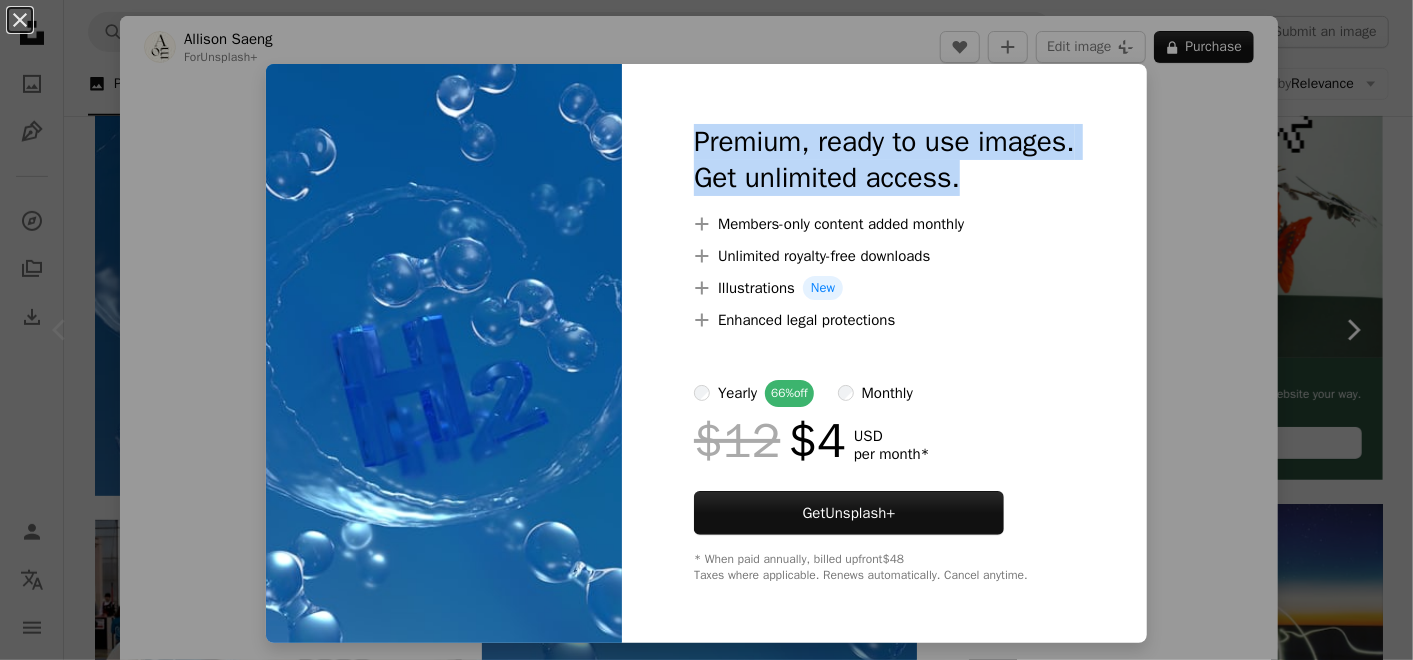 click on "An X shape Premium, ready to use images. Get unlimited access. A plus sign Members-only content added monthly A plus sign Unlimited royalty-free downloads A plus sign Illustrations  New A plus sign Enhanced legal protections yearly 66%  off monthly $12   $4 USD per month * Get  Unsplash+ * When paid annually, billed upfront  $48 Taxes where applicable. Renews automatically. Cancel anytime." at bounding box center (706, 330) 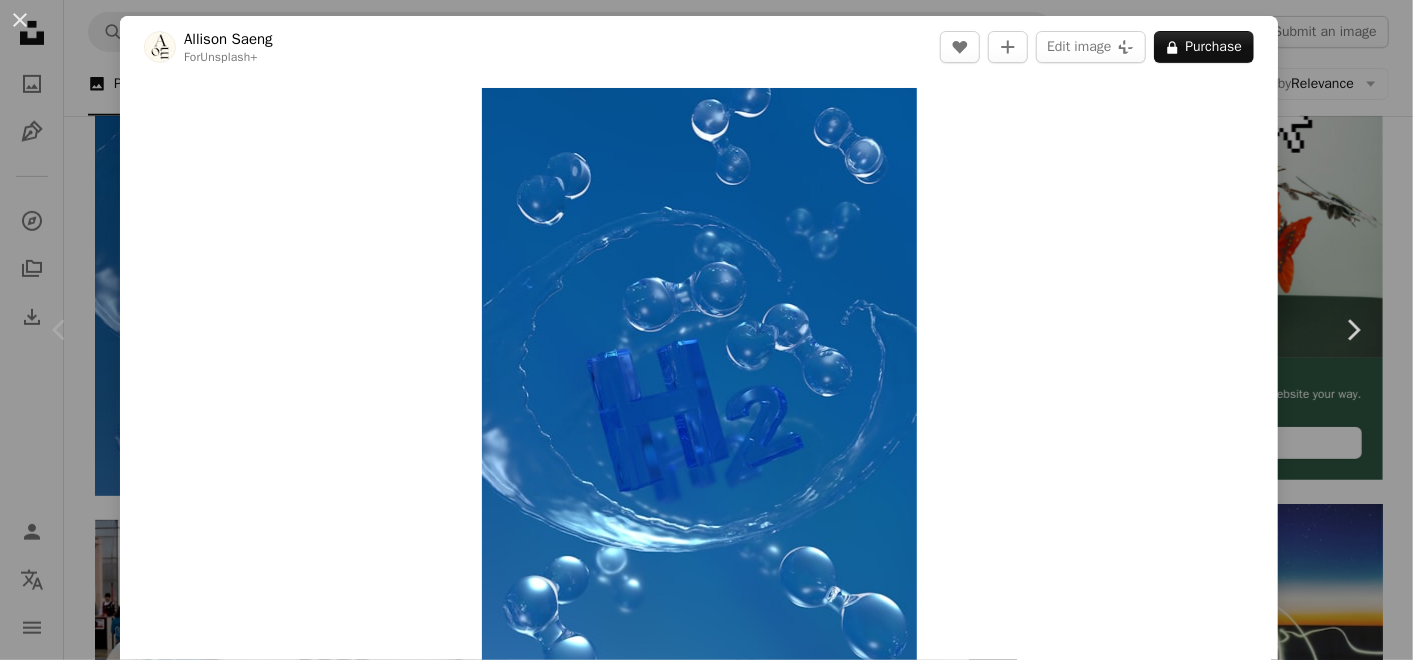 scroll, scrollTop: 222, scrollLeft: 0, axis: vertical 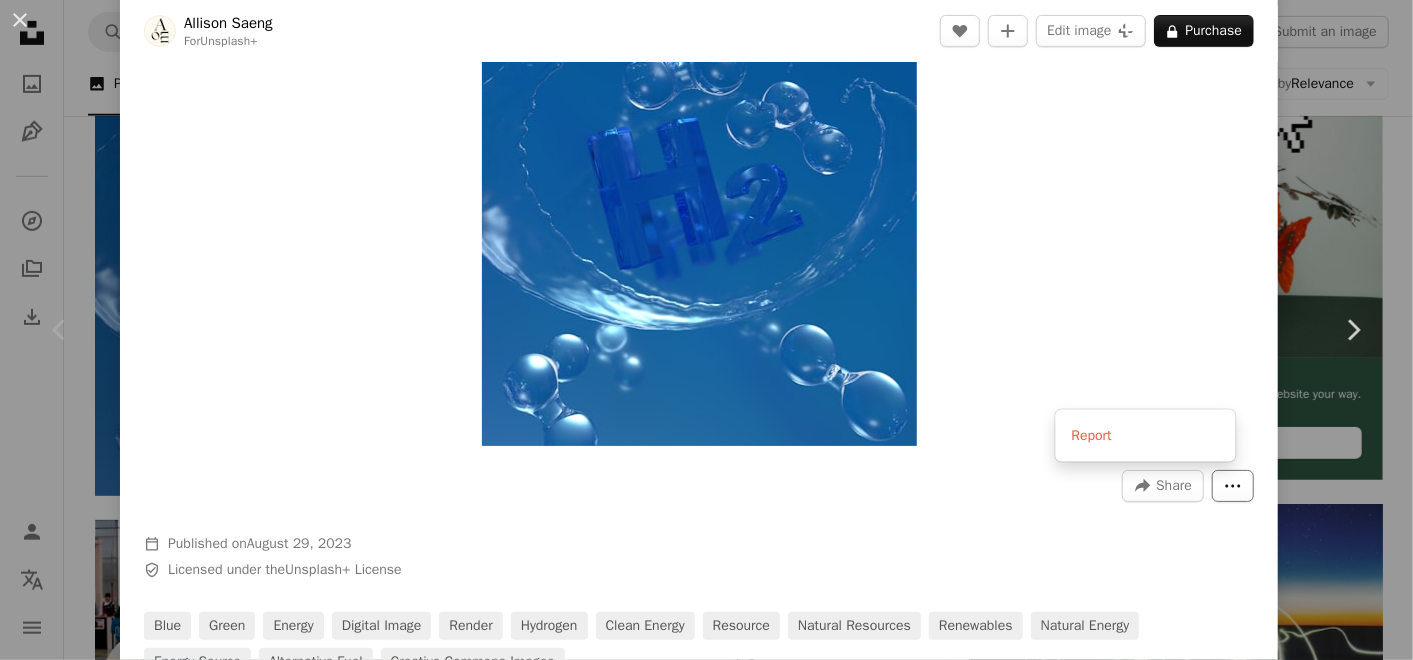 click on "More Actions" at bounding box center (1233, 486) 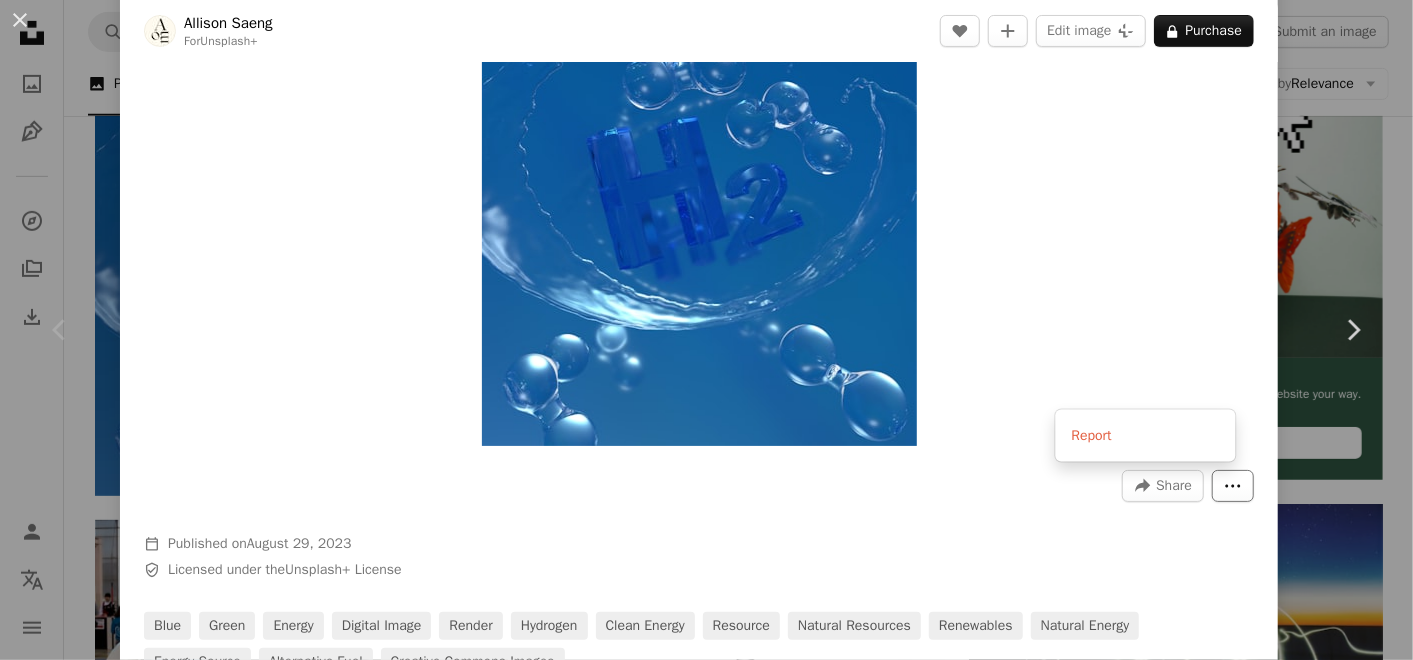 click on "More Actions" at bounding box center (1233, 486) 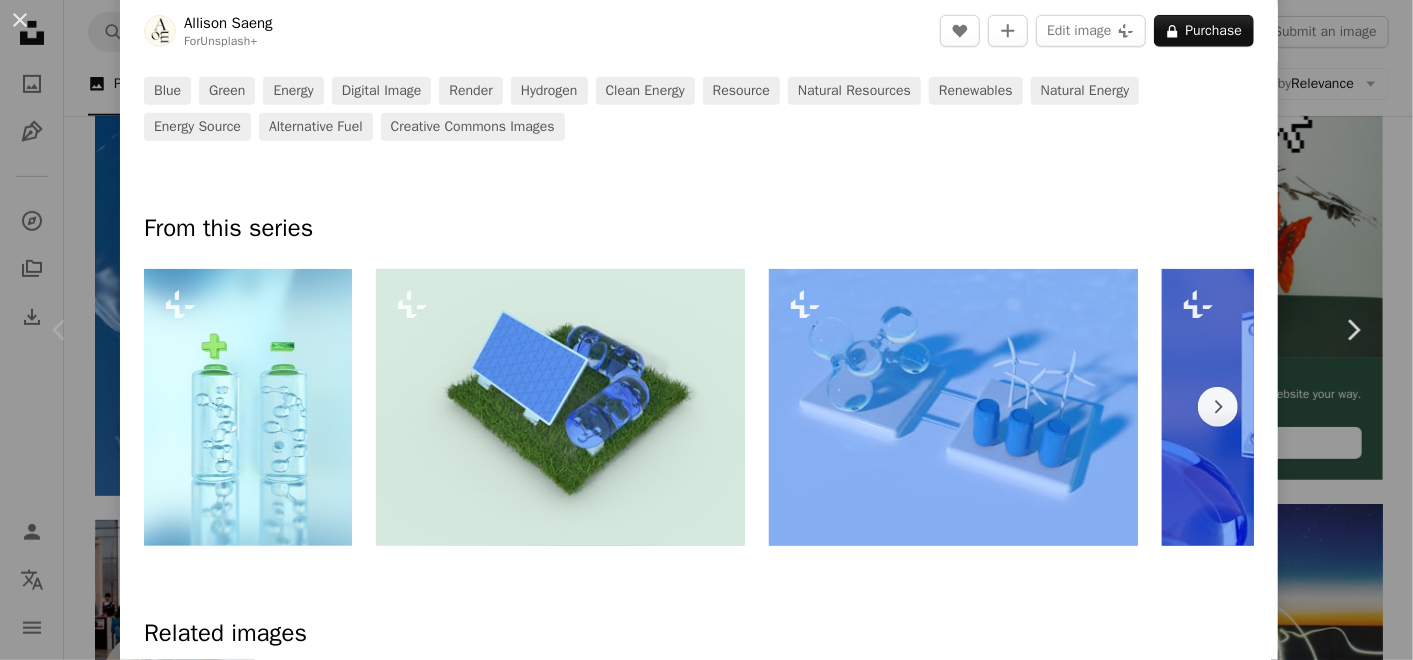 scroll, scrollTop: 777, scrollLeft: 0, axis: vertical 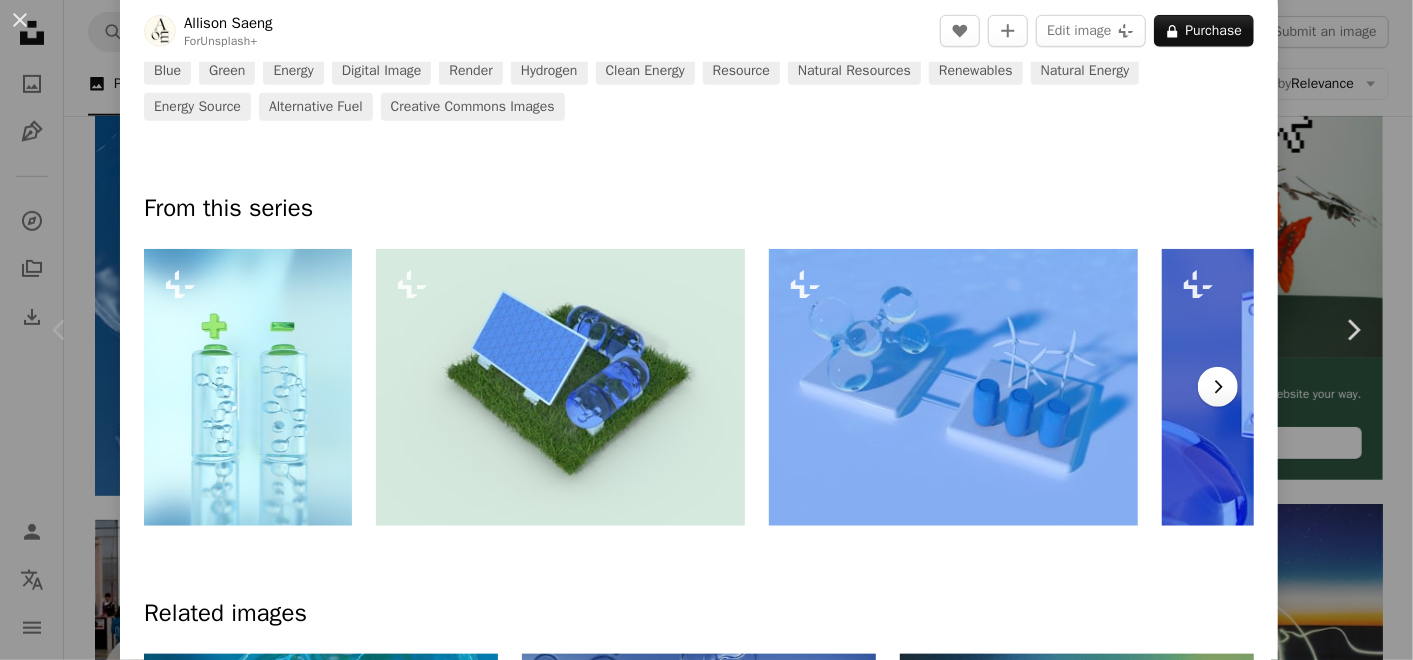 click on "Chevron right" 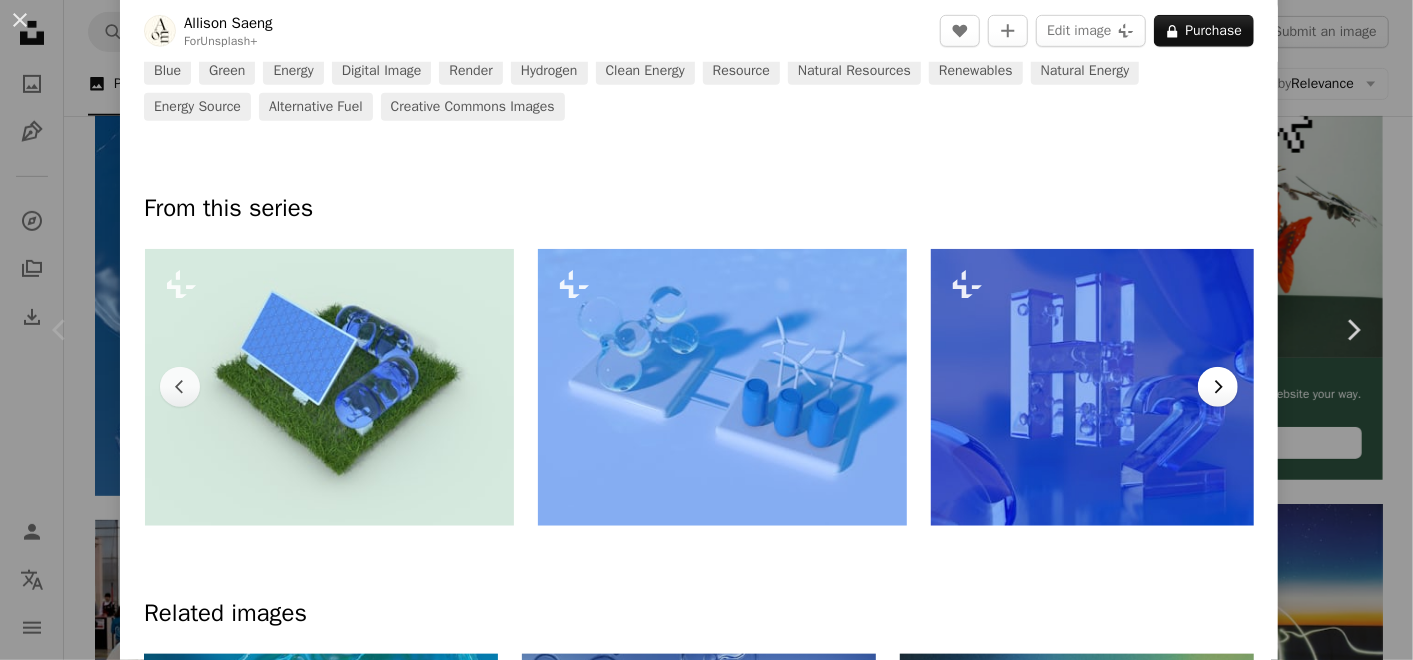 click on "Chevron right" 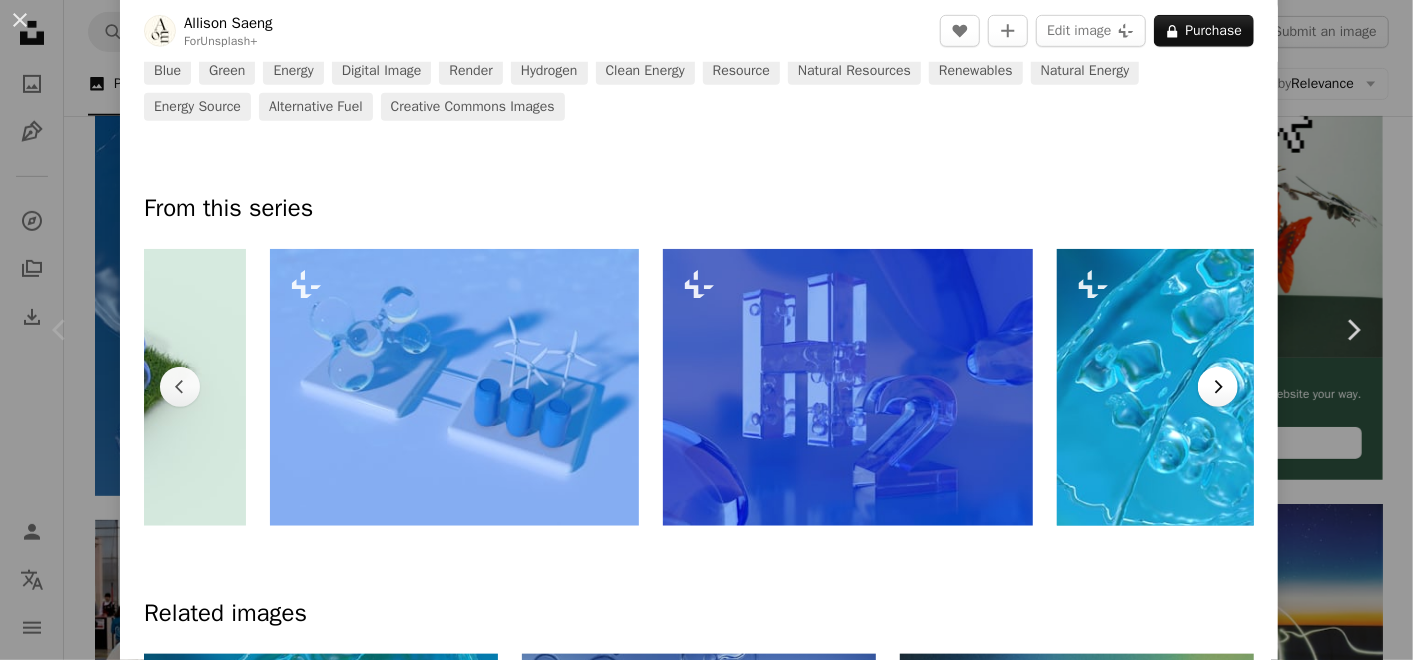 scroll, scrollTop: 0, scrollLeft: 625, axis: horizontal 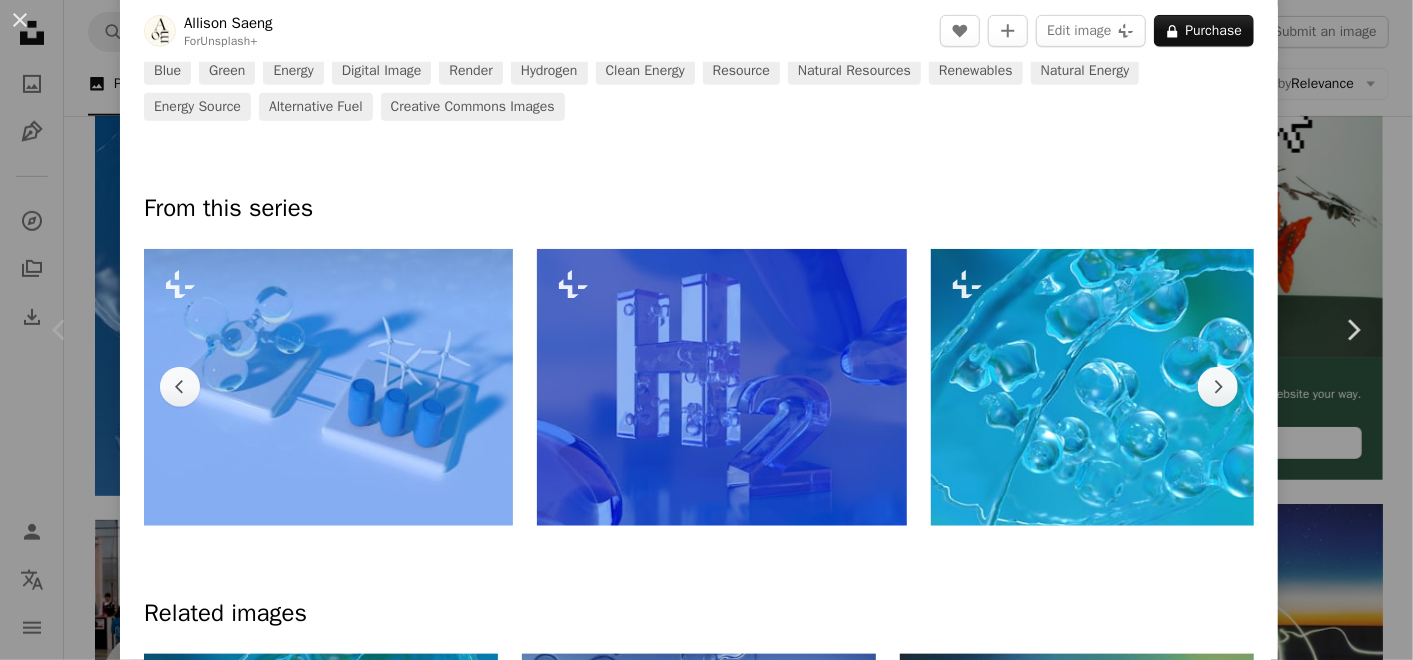 click at bounding box center [328, 387] 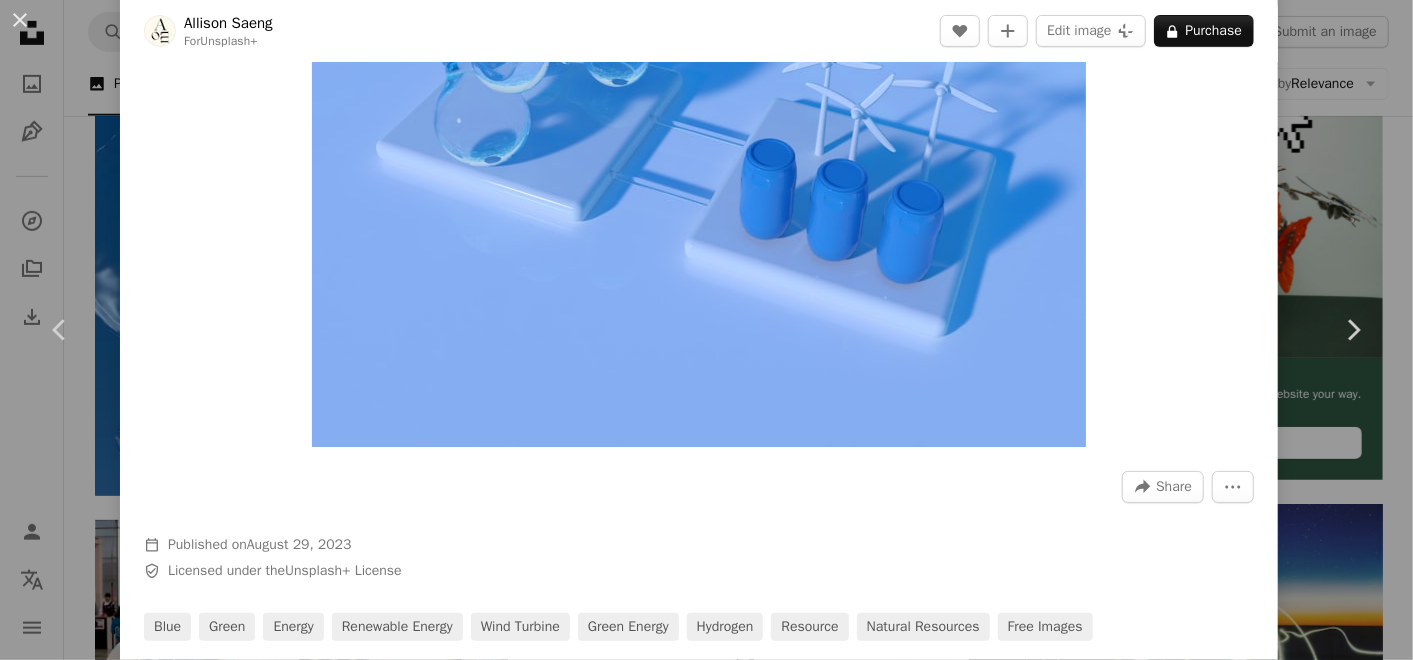 scroll, scrollTop: 0, scrollLeft: 0, axis: both 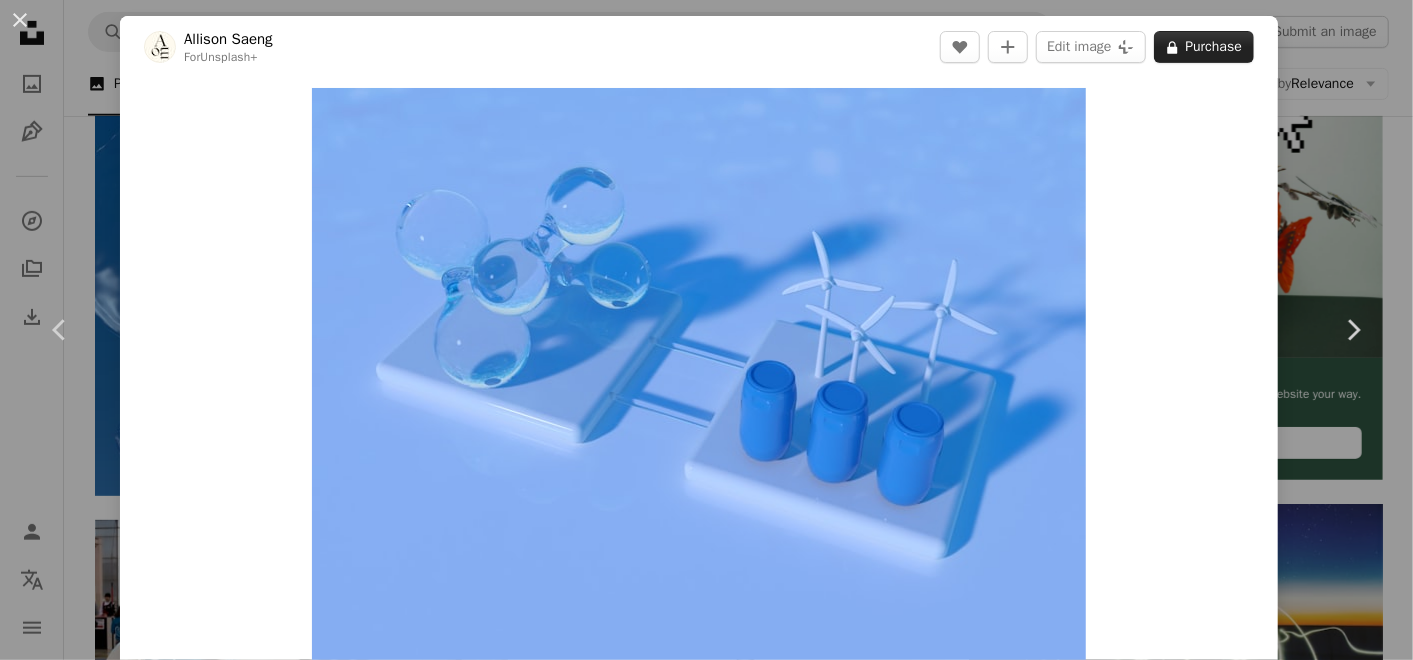 click on "A lock   Purchase" at bounding box center (1204, 47) 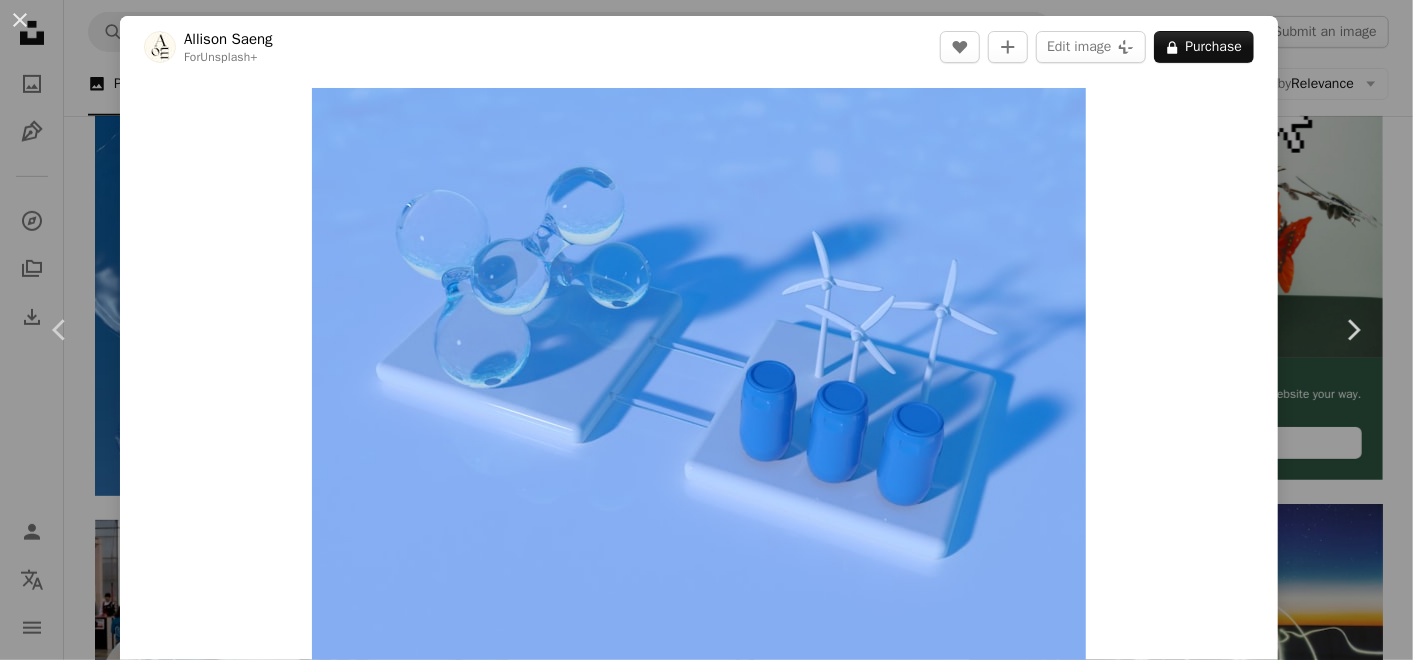 click on "Premium, ready to use images. Get unlimited access. A plus sign Members-only content added monthly A plus sign Unlimited royalty-free downloads A plus sign Illustrations  New A plus sign Enhanced legal protections yearly 66%  off monthly $12   $10 USD per month Get  Unsplash+ Switch to yearly  to get  66%  off Taxes where applicable. Renews automatically. Cancel anytime." at bounding box center (884, 9329) 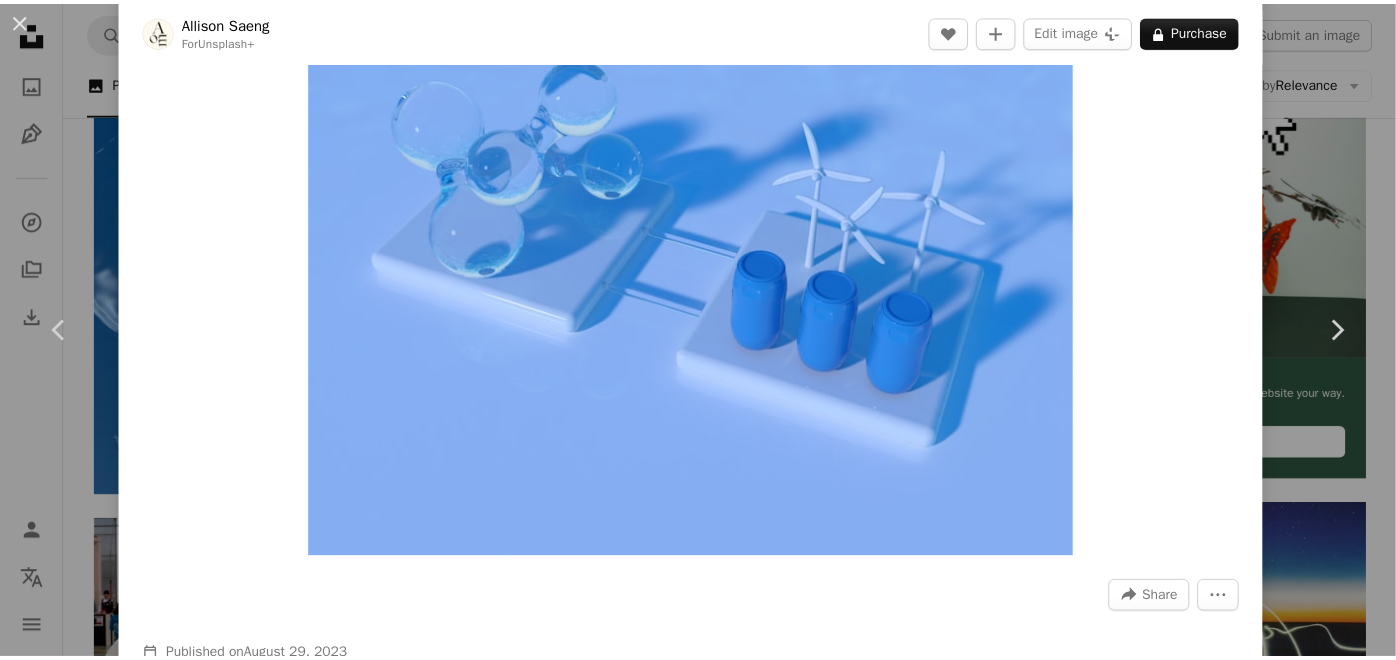 scroll, scrollTop: 0, scrollLeft: 0, axis: both 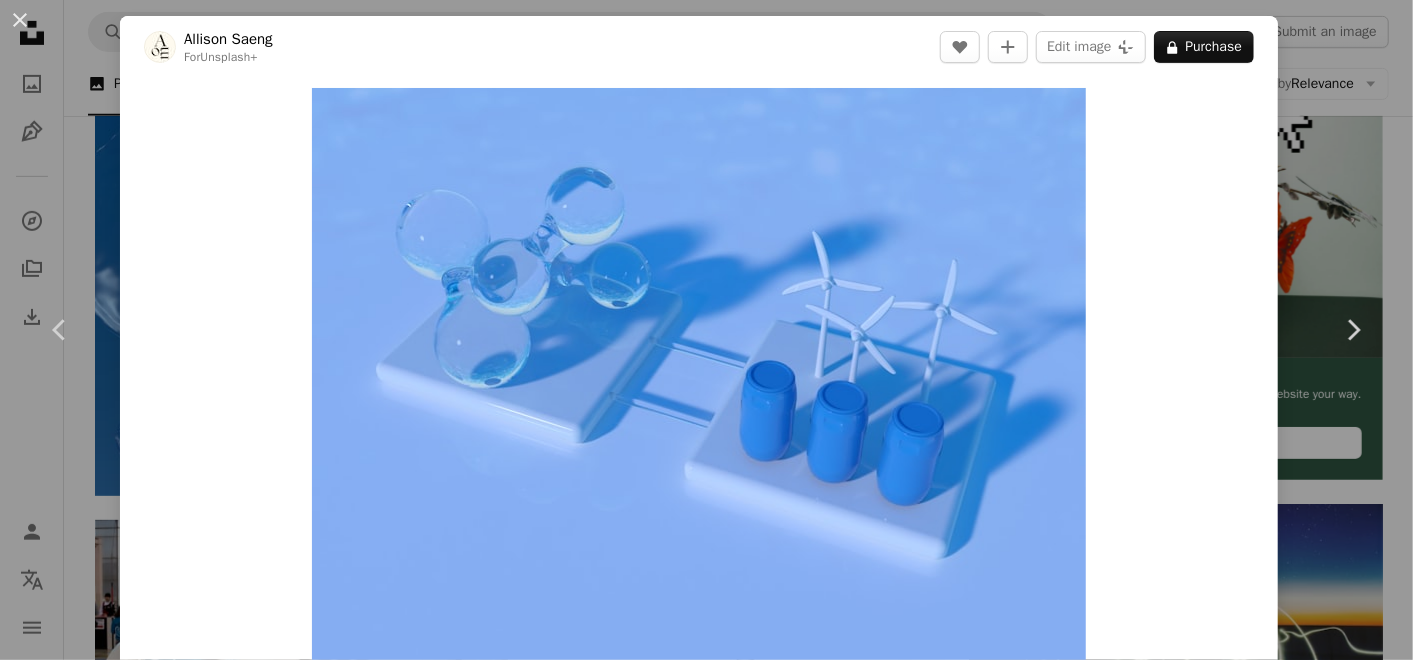 click on "An X shape Chevron left Chevron right Allison Saeng For  Unsplash+ A heart A plus sign Edit image   Plus sign for Unsplash+ A lock   Purchase Zoom in A forward-right arrow Share More Actions Calendar outlined Published on  August 29, 2023 Safety Licensed under the  Unsplash+ License blue green energy renewable energy wind turbine green energy hydrogen resource natural resources Free images From this series Chevron right Plus sign for Unsplash+ Plus sign for Unsplash+ Plus sign for Unsplash+ Plus sign for Unsplash+ Plus sign for Unsplash+ Related images Plus sign for Unsplash+ A heart A plus sign Aakash Dhage For  Unsplash+ A lock   Purchase Plus sign for Unsplash+ A heart A plus sign Karolina Grabowska For  Unsplash+ A lock   Purchase Plus sign for Unsplash+ A heart A plus sign Alex Shuper For  Unsplash+ A lock   Purchase Plus sign for Unsplash+ A heart A plus sign Steve Johnson For  Unsplash+ A lock   Purchase Plus sign for Unsplash+ A heart A plus sign Getty Images For  Unsplash+ A lock   Purchase A heart" at bounding box center (706, 330) 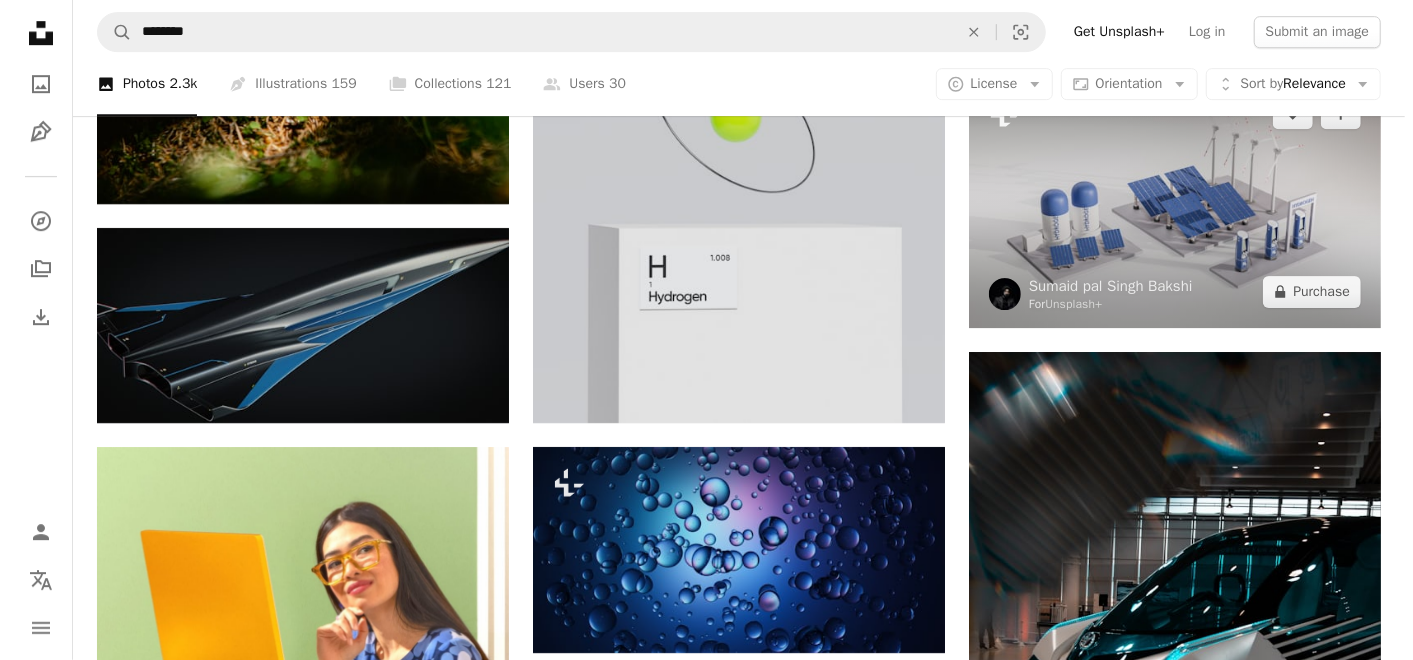 scroll, scrollTop: 4000, scrollLeft: 0, axis: vertical 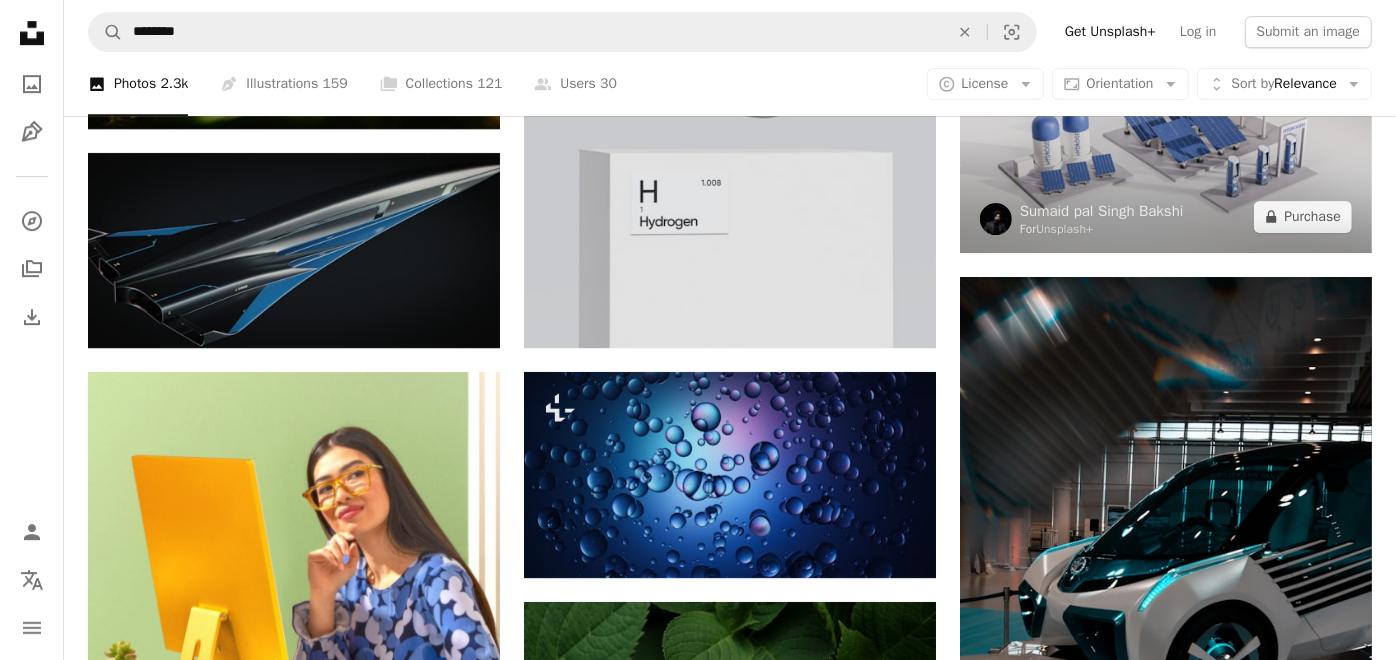 click at bounding box center (1166, 127) 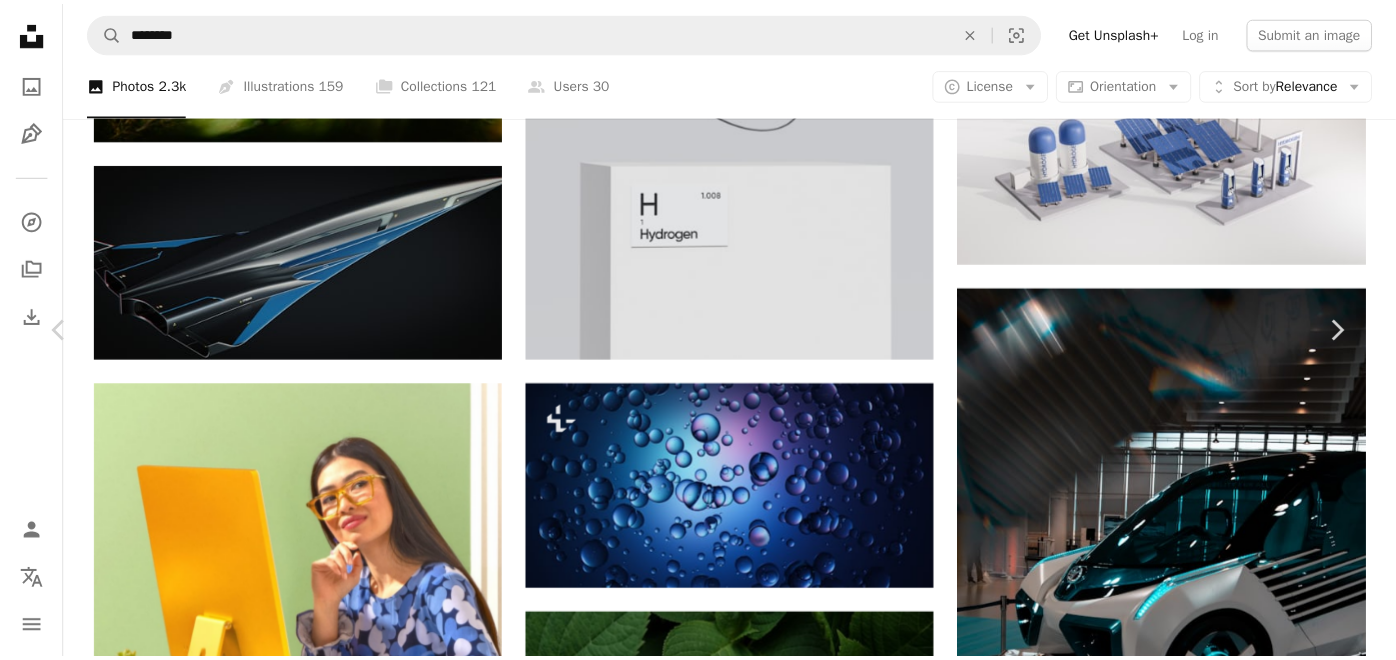 scroll, scrollTop: 0, scrollLeft: 0, axis: both 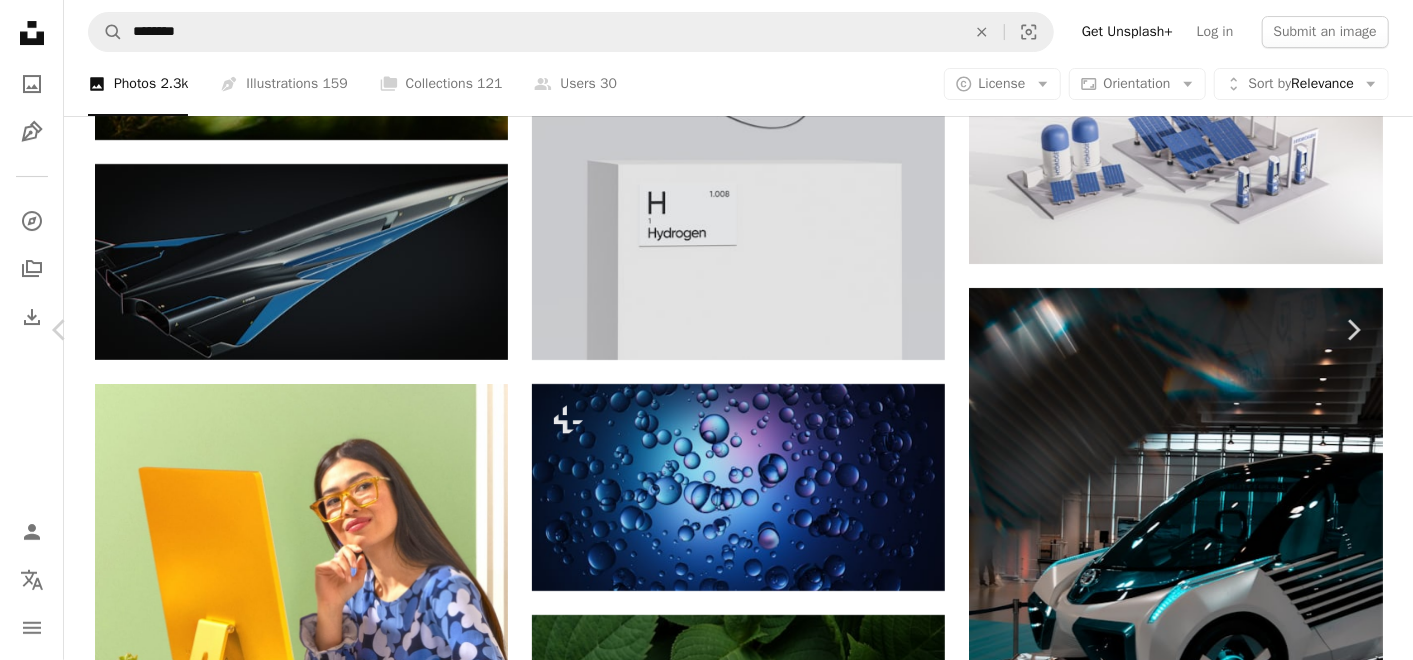 click on "An X shape Chevron left Chevron right [FIRST] [LAST] For Unsplash+ A heart A plus sign Edit image Plus sign for Unsplash+ A lock Purchase Zoom in A forward-right arrow Share More Actions Calendar outlined Published on August 22, 2023 Safety Licensed under the Unsplash+ License natural digital image render hydrogen natural resources hydrogen fuel cell hydrogen car natural energy energy source alternative fuel Free stock photos From this series Plus sign for Unsplash+ Plus sign for Unsplash+ Related images Plus sign for Unsplash+ A heart A plus sign [FIRST] [LAST] Available for hire A checkmark inside of a circle Arrow pointing down A heart A plus sign [FIRST] [LAST] Available for hire A checkmark inside of a circle Arrow pointing down A heart A plus sign [FIRST] [LAST] Available for hire A checkmark inside of a circle Arrow pointing down A heart A plus sign [FIRST] [LAST] Available for hire A checkmark inside of a circle Arrow pointing down A heart A plus sign [FIRST] [LAST] Available for hire A checkmark inside of a circle Arrow pointing down A heart A plus sign [FIRST] [LAST] Available for hire A checkmark inside of a circle Arrow pointing down A heart" at bounding box center [706, 5861] 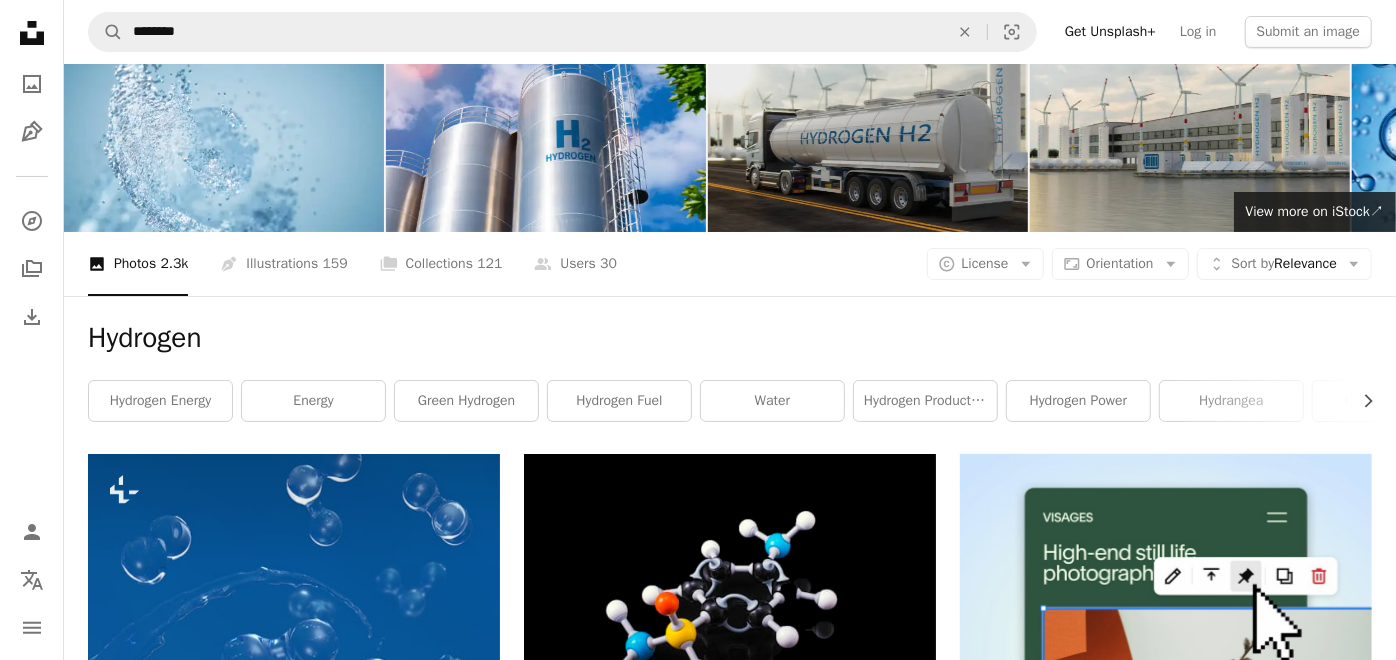 scroll, scrollTop: 0, scrollLeft: 0, axis: both 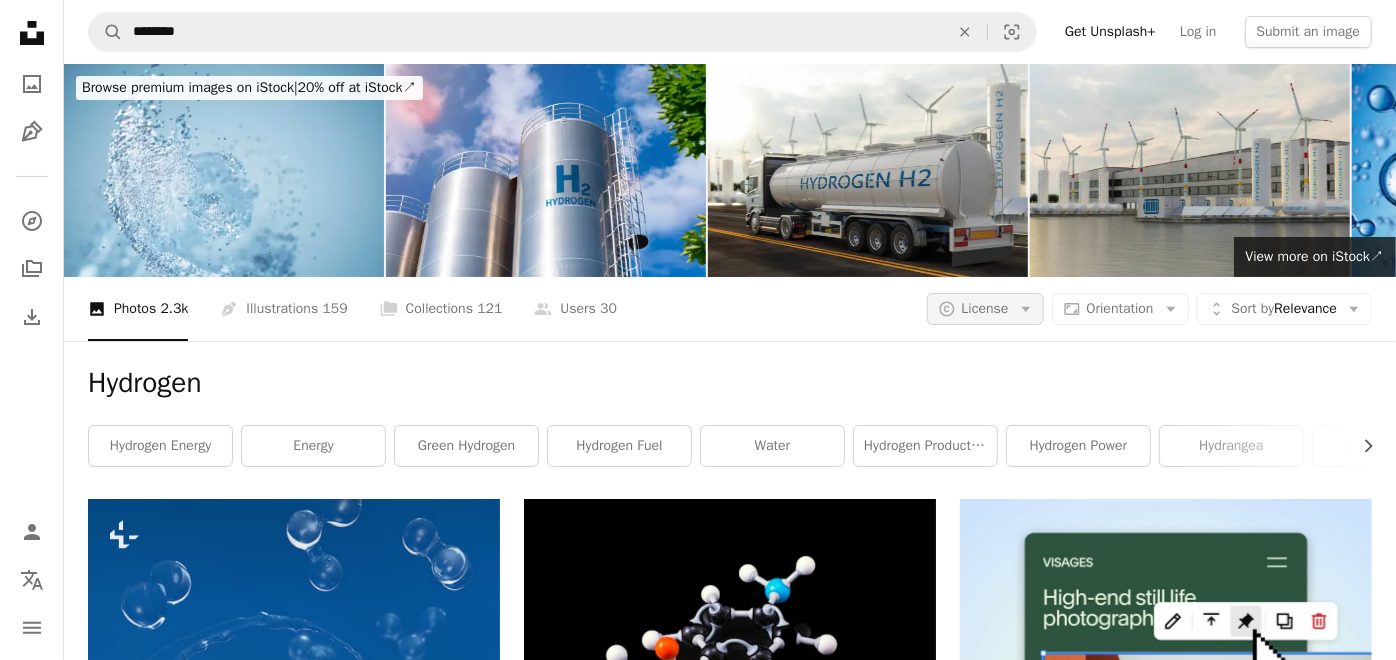 click on "A copyright icon © License Arrow down" at bounding box center (985, 309) 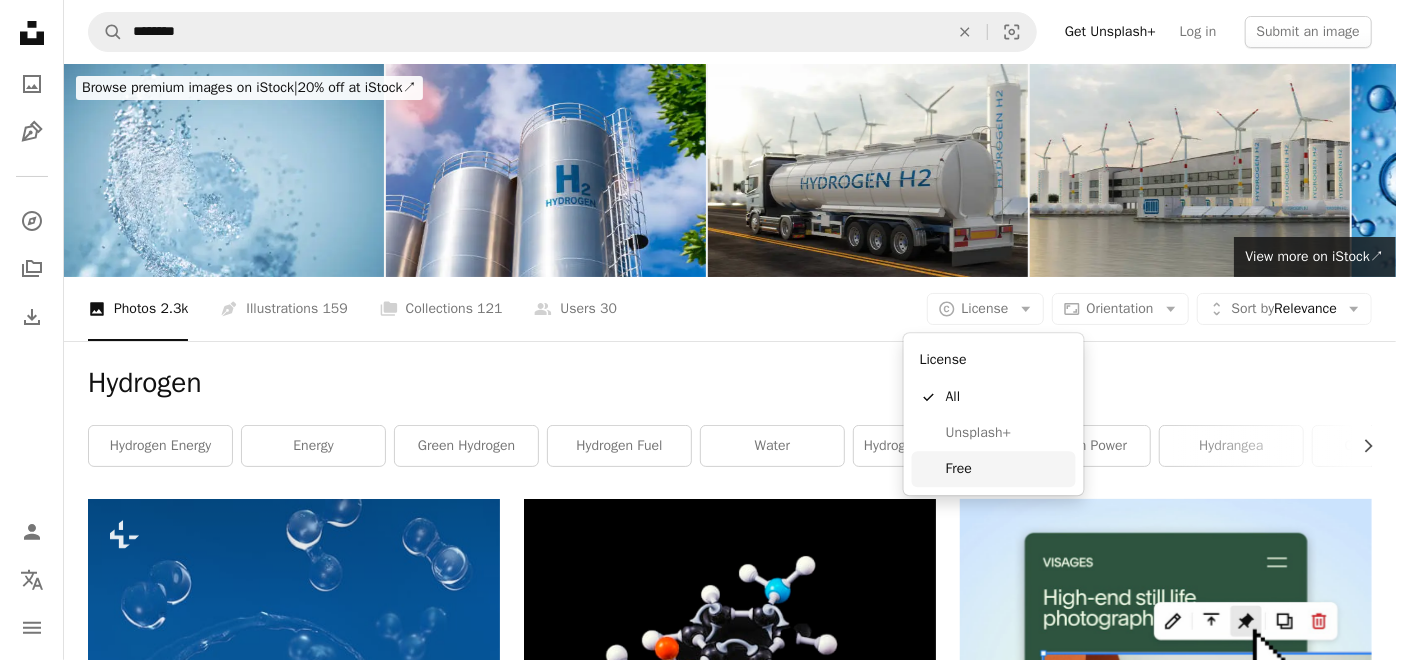 click on "Free" at bounding box center (1007, 469) 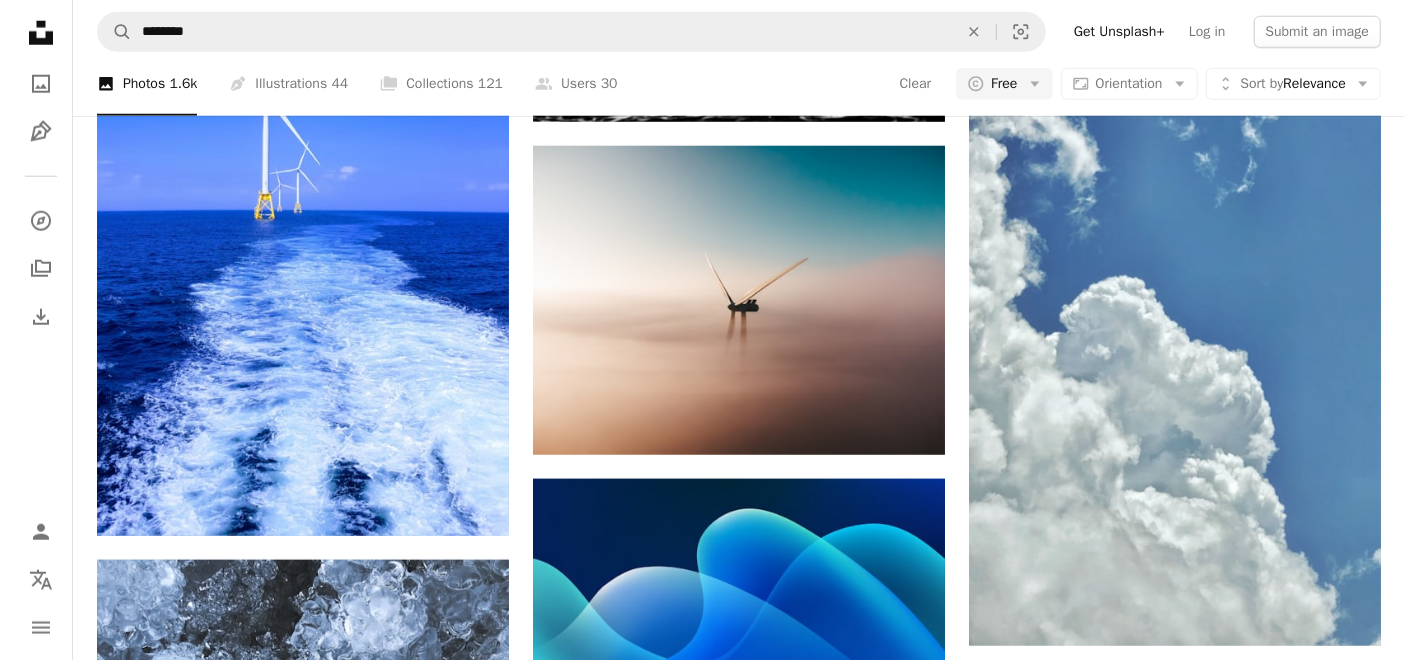 scroll, scrollTop: 1333, scrollLeft: 0, axis: vertical 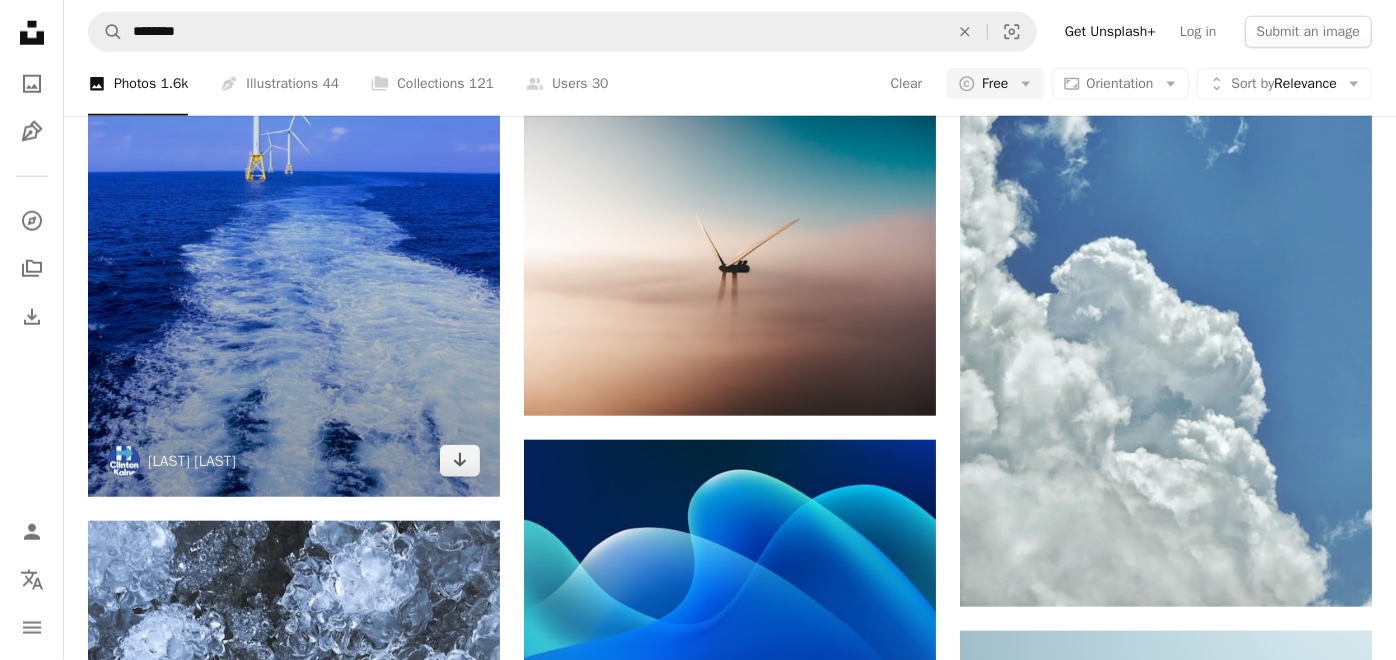 click at bounding box center (294, 130) 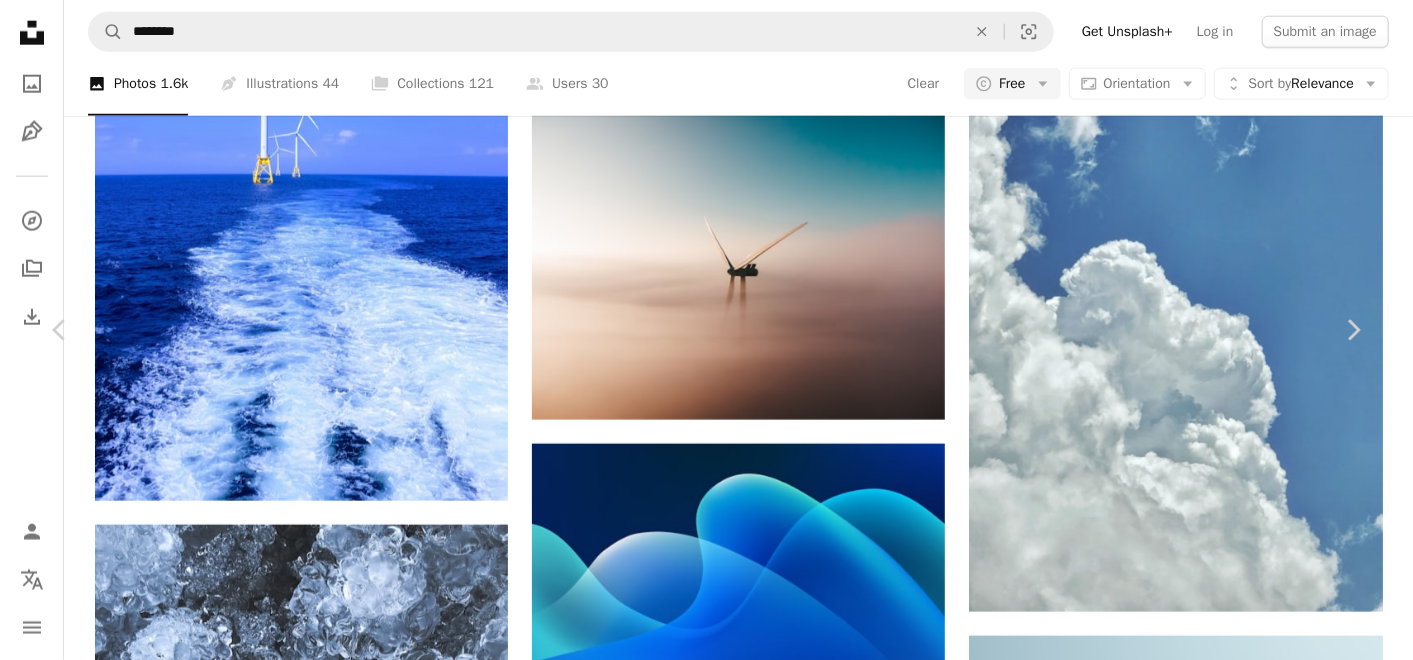 scroll, scrollTop: 333, scrollLeft: 0, axis: vertical 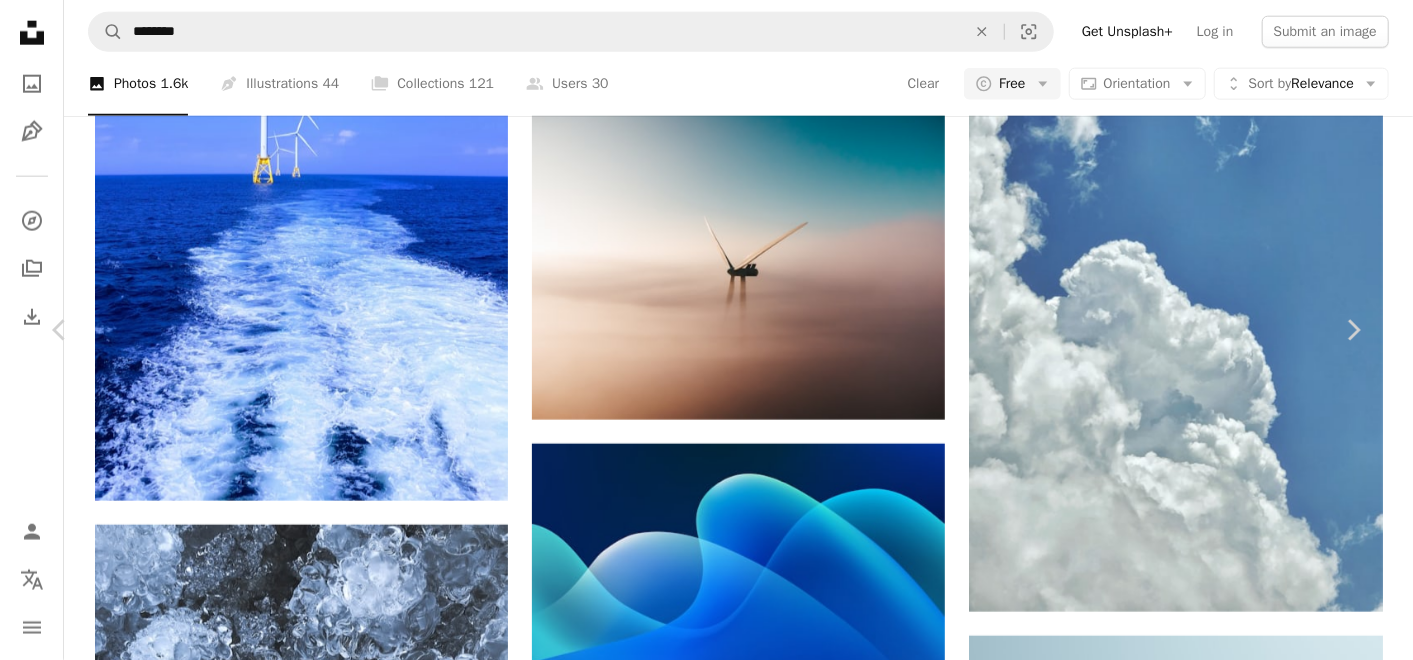 click on "Unsplash License" at bounding box center (354, 5619) 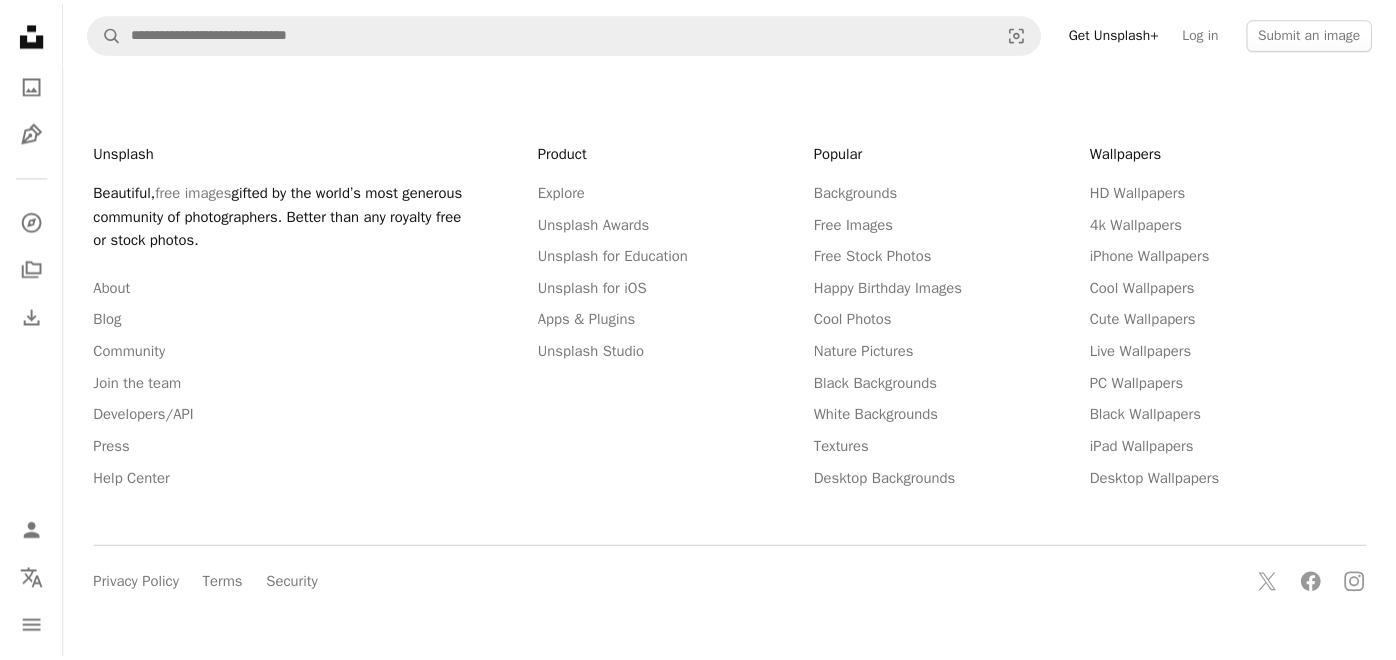scroll, scrollTop: 0, scrollLeft: 0, axis: both 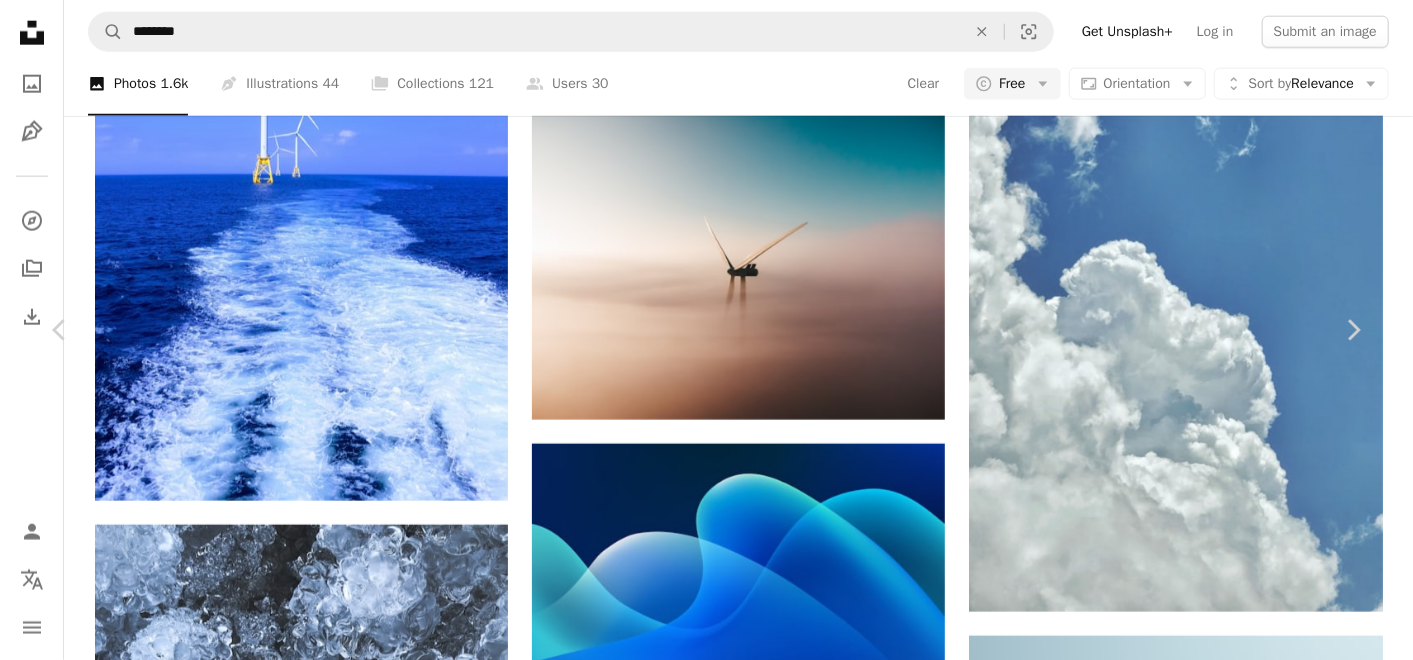 click on "An X shape" at bounding box center (20, 20) 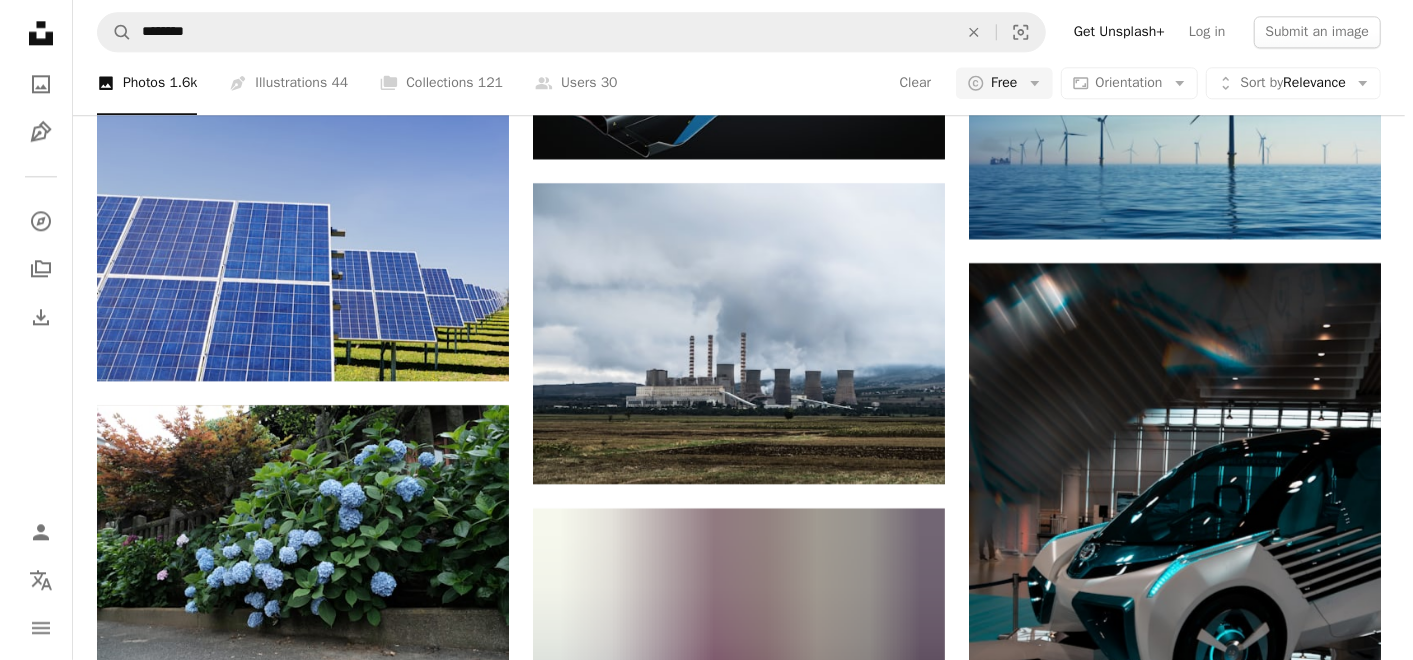 scroll, scrollTop: 3222, scrollLeft: 0, axis: vertical 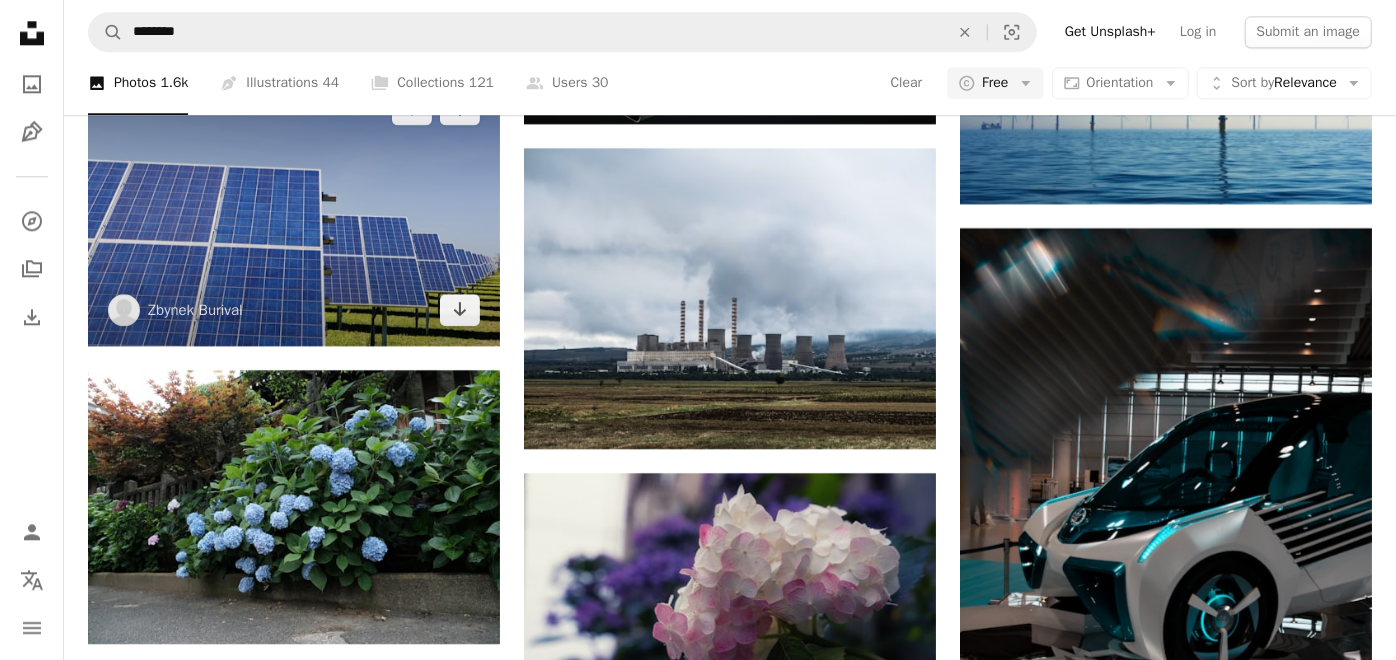 click at bounding box center (294, 209) 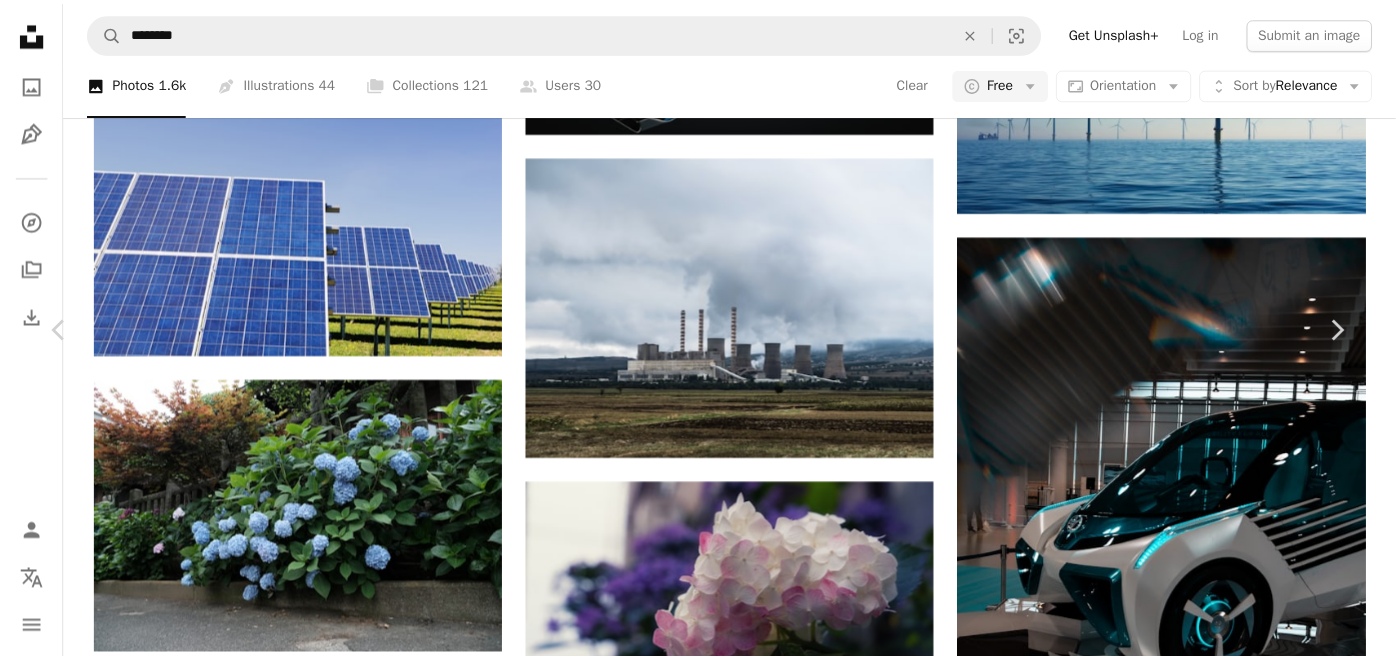 scroll, scrollTop: 0, scrollLeft: 0, axis: both 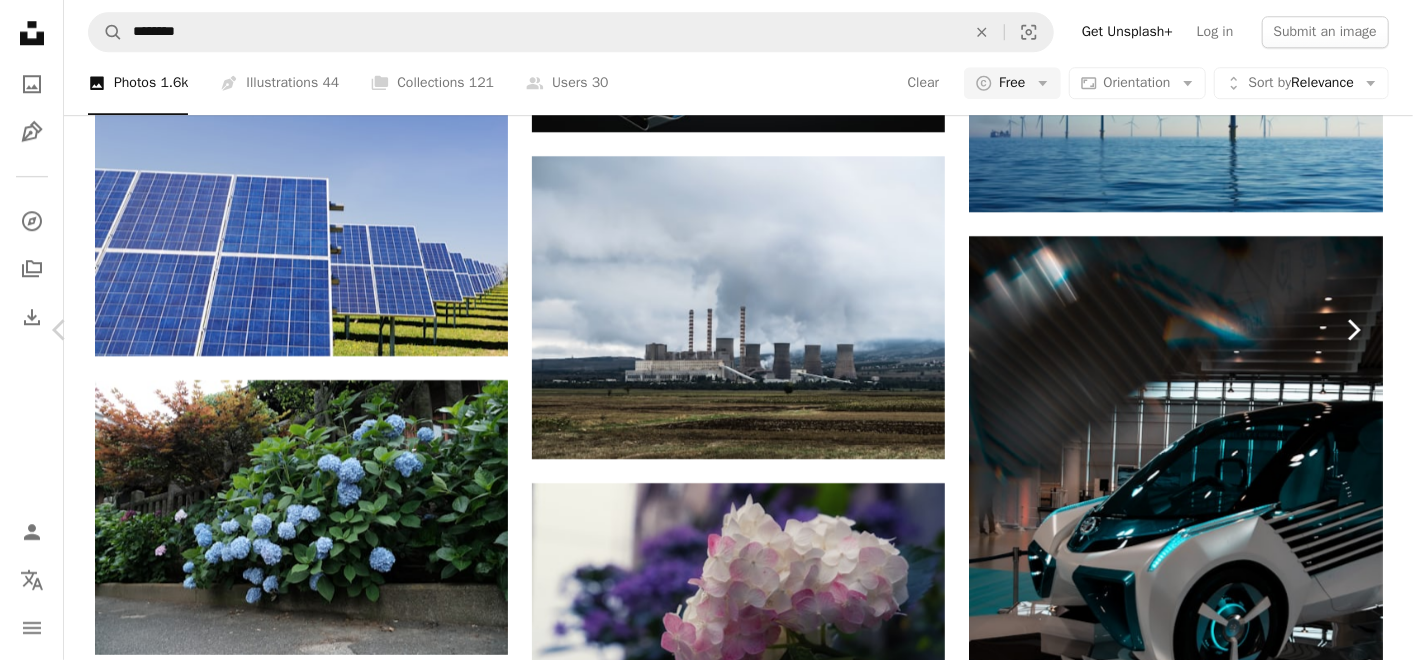 click on "Chevron right" at bounding box center [1353, 330] 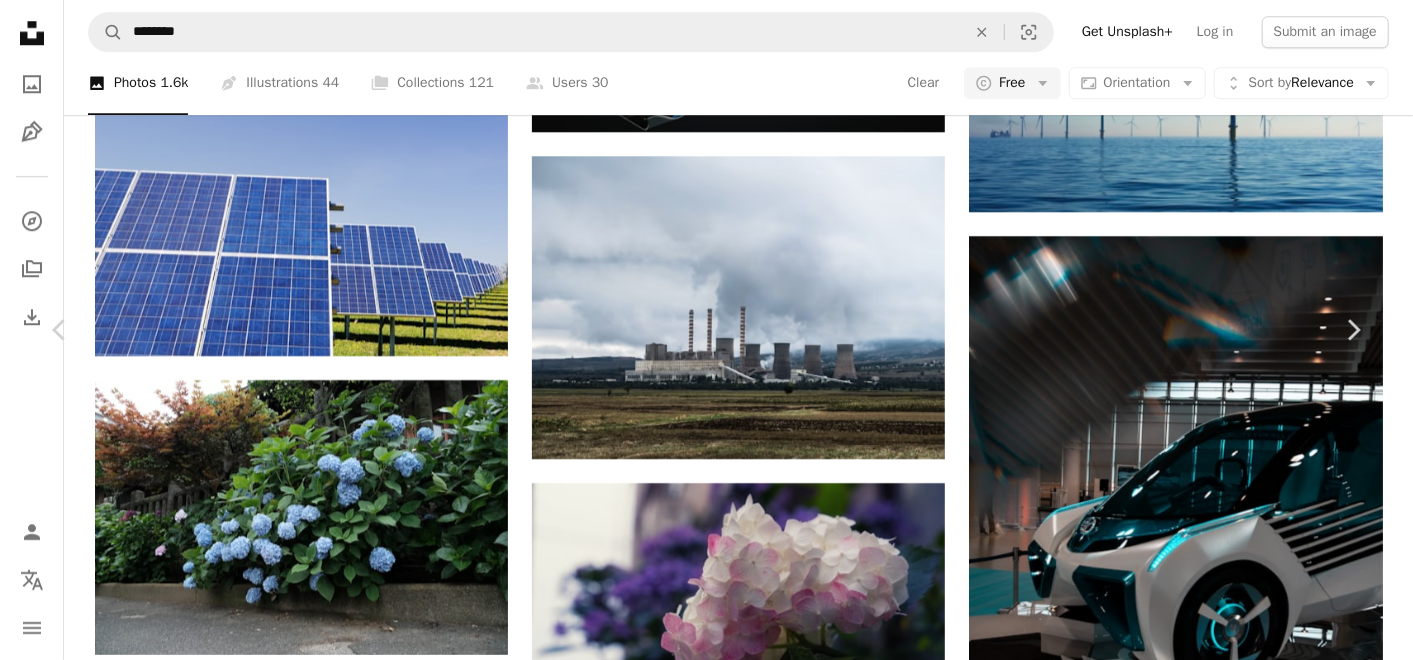 click on "An X shape" at bounding box center (20, 20) 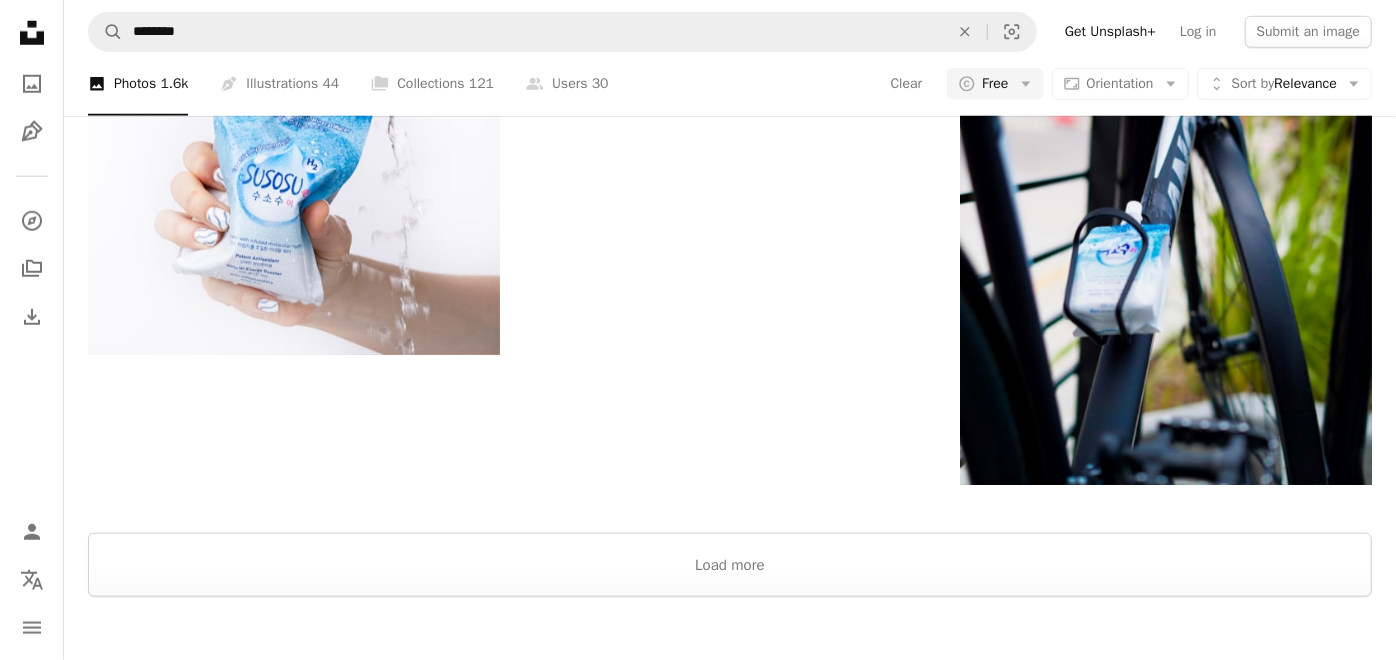 scroll, scrollTop: 5888, scrollLeft: 0, axis: vertical 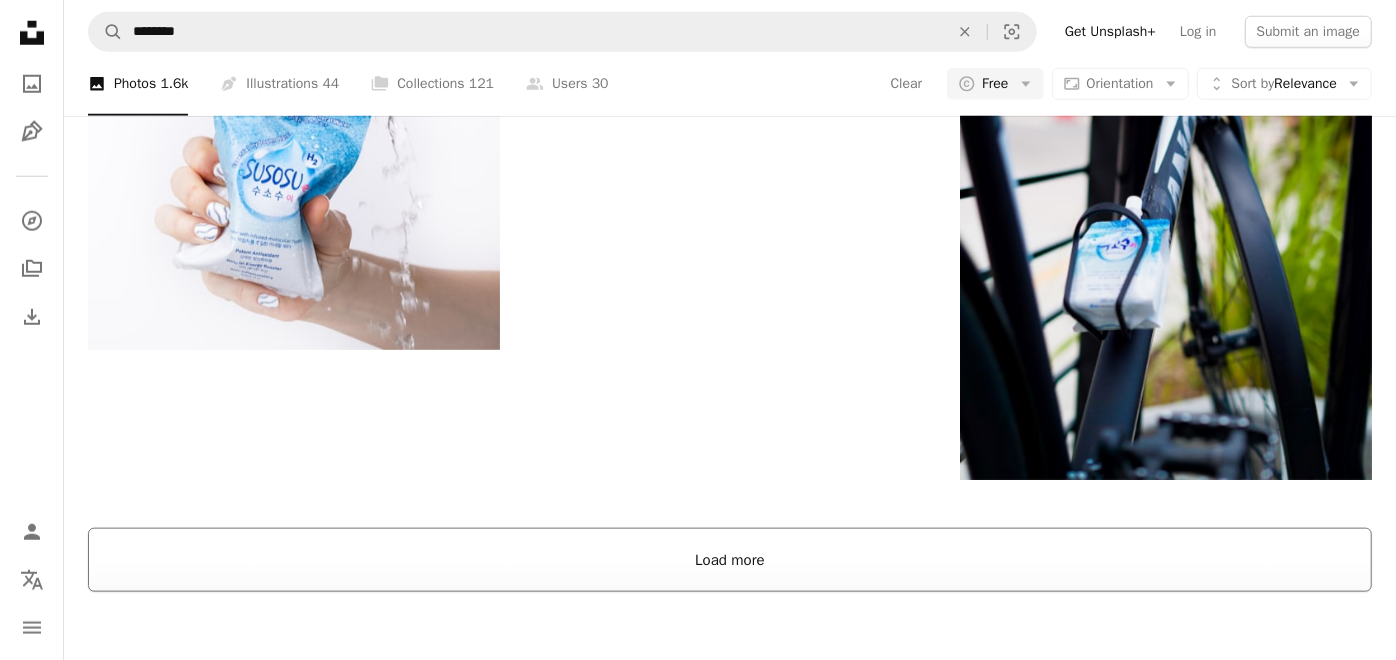 click on "Load more" at bounding box center (730, 560) 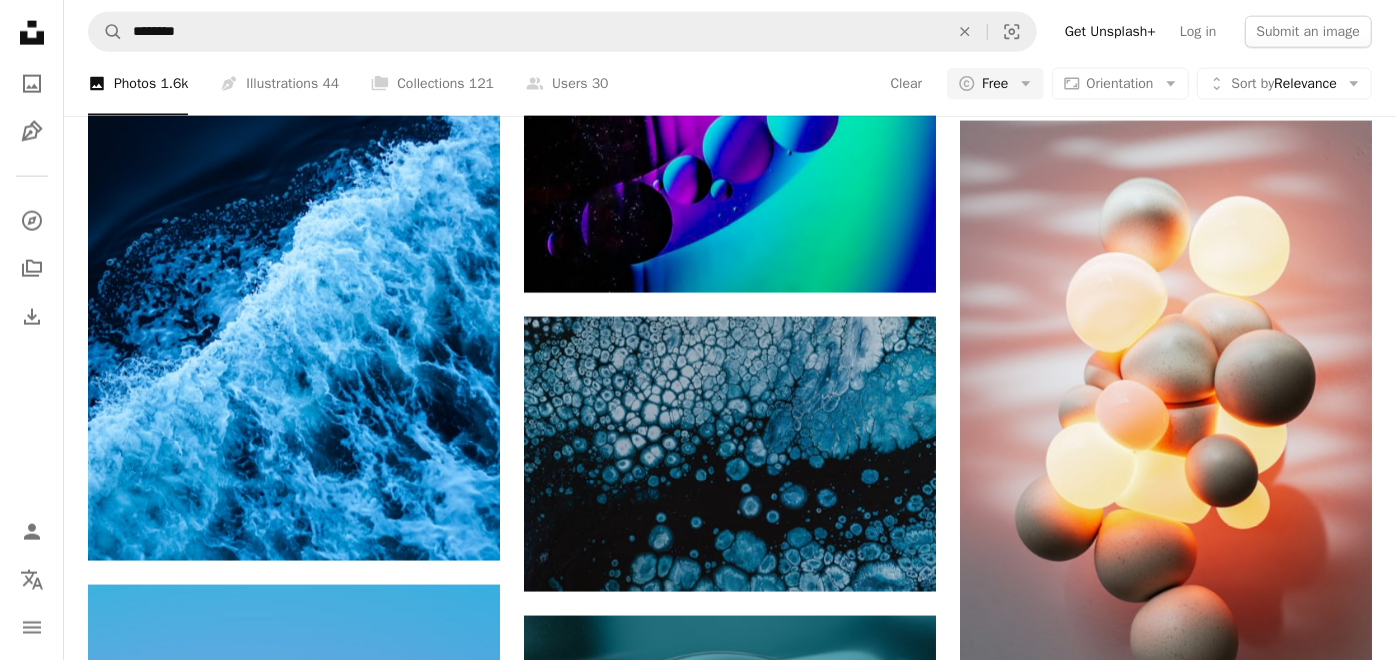 scroll, scrollTop: 21888, scrollLeft: 0, axis: vertical 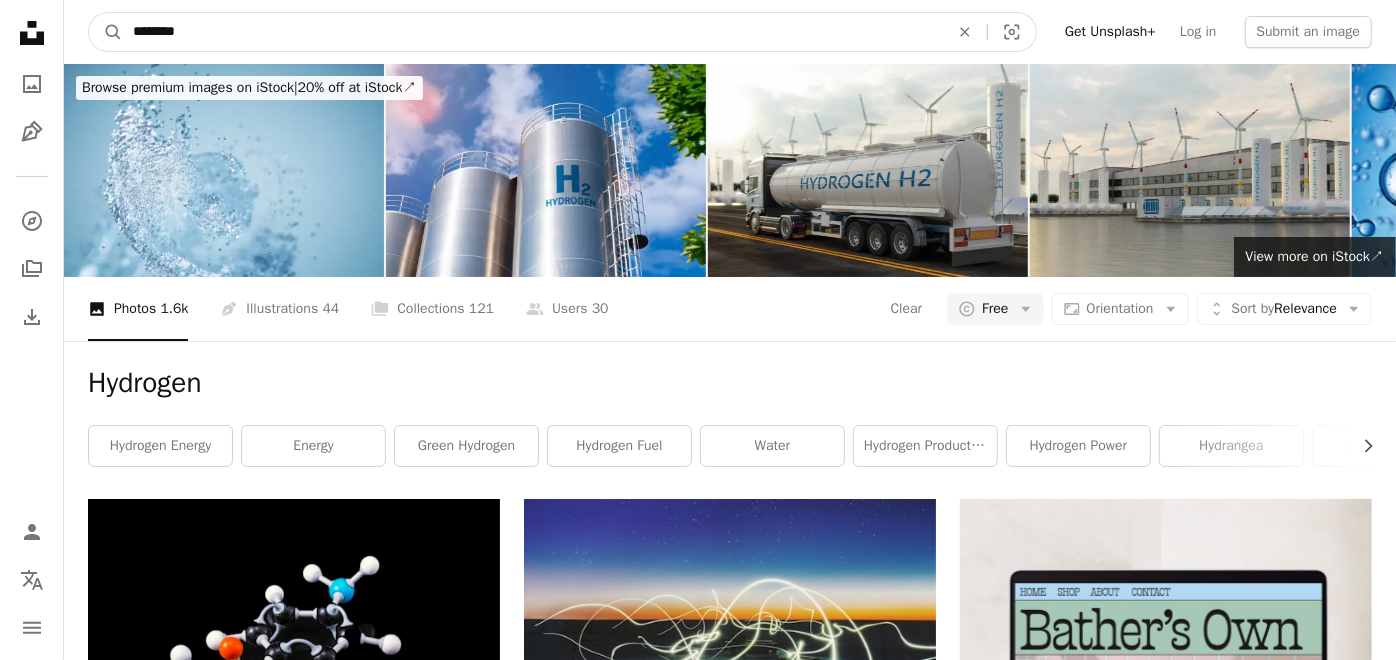 click on "********" at bounding box center (533, 32) 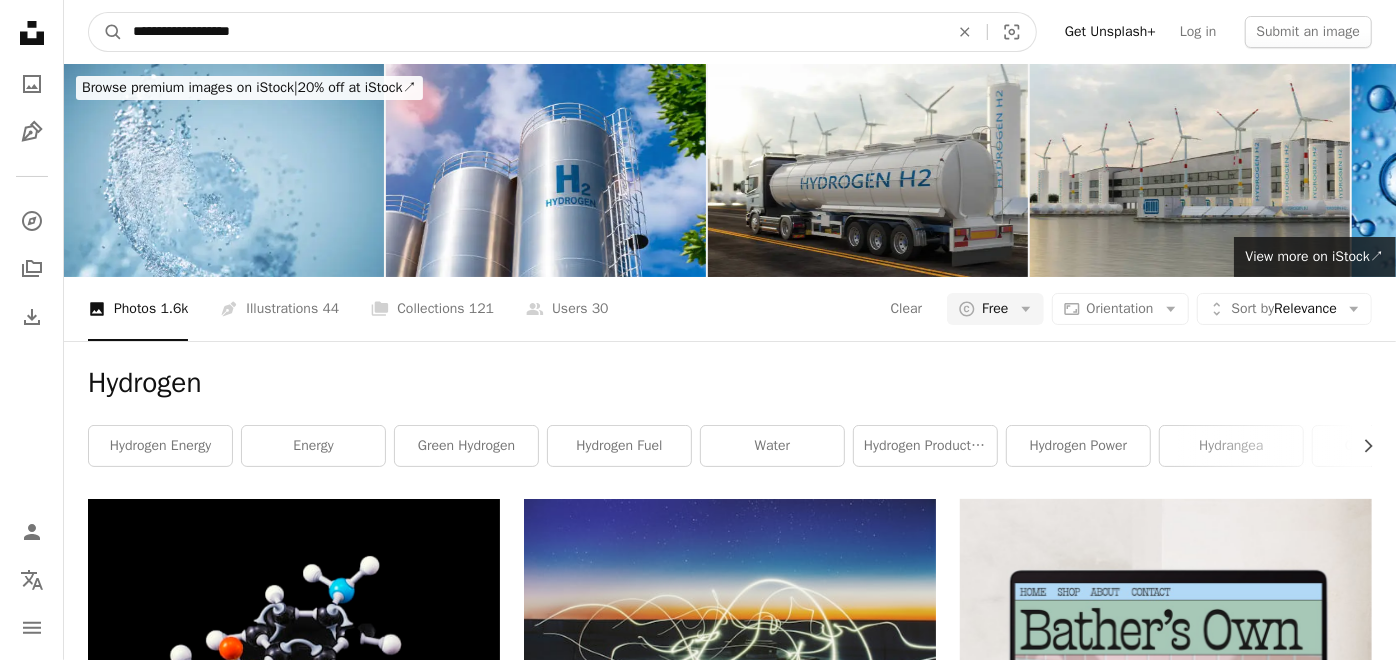 type on "**********" 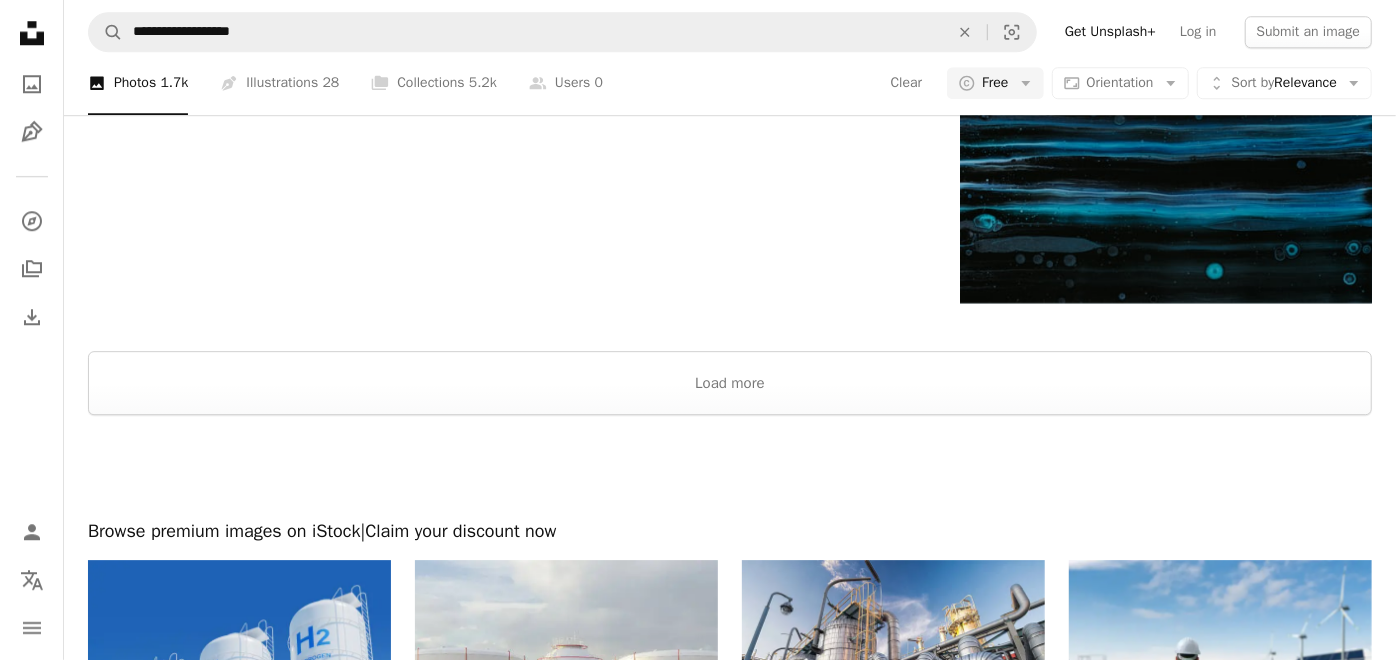 scroll, scrollTop: 3777, scrollLeft: 0, axis: vertical 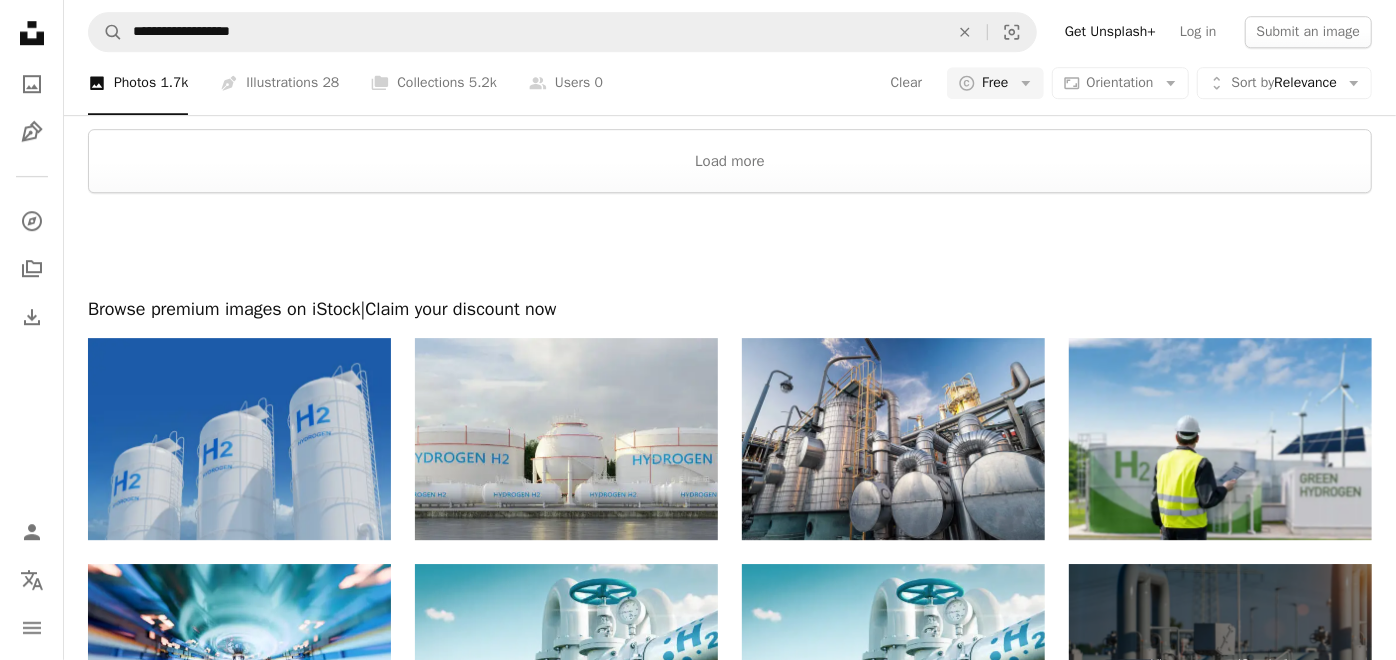 click at bounding box center [239, 439] 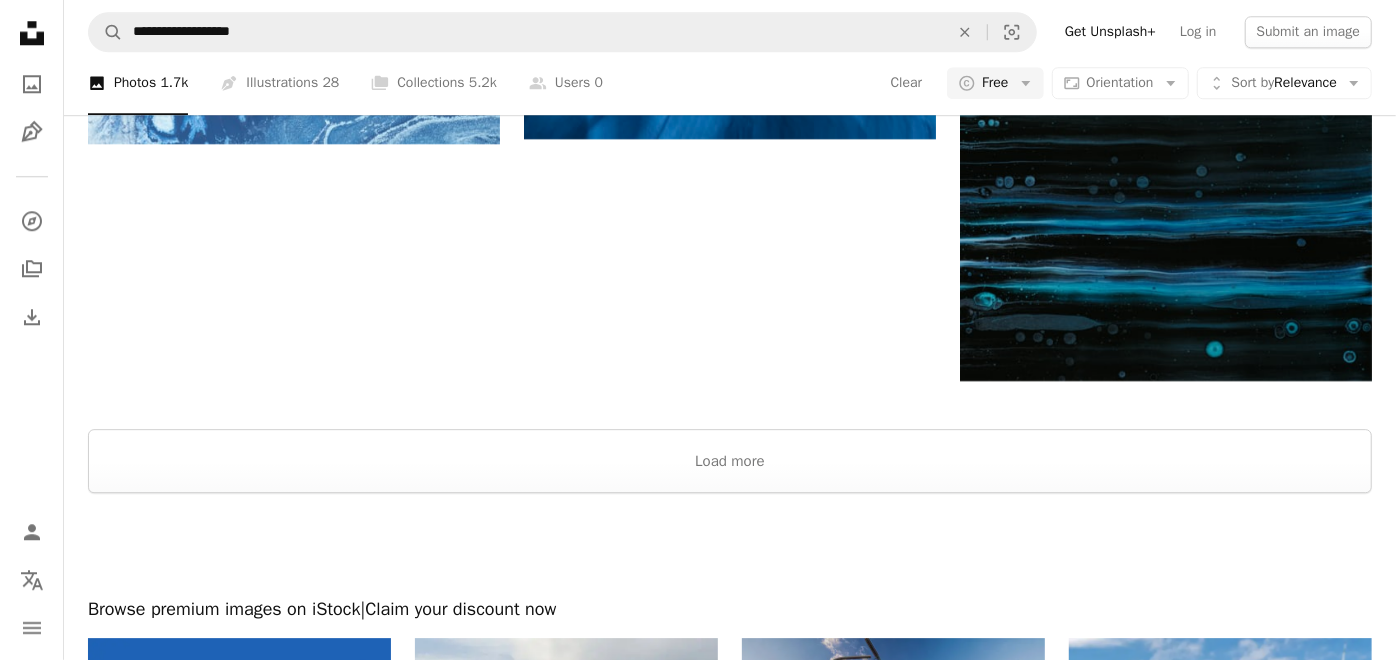 scroll, scrollTop: 3444, scrollLeft: 0, axis: vertical 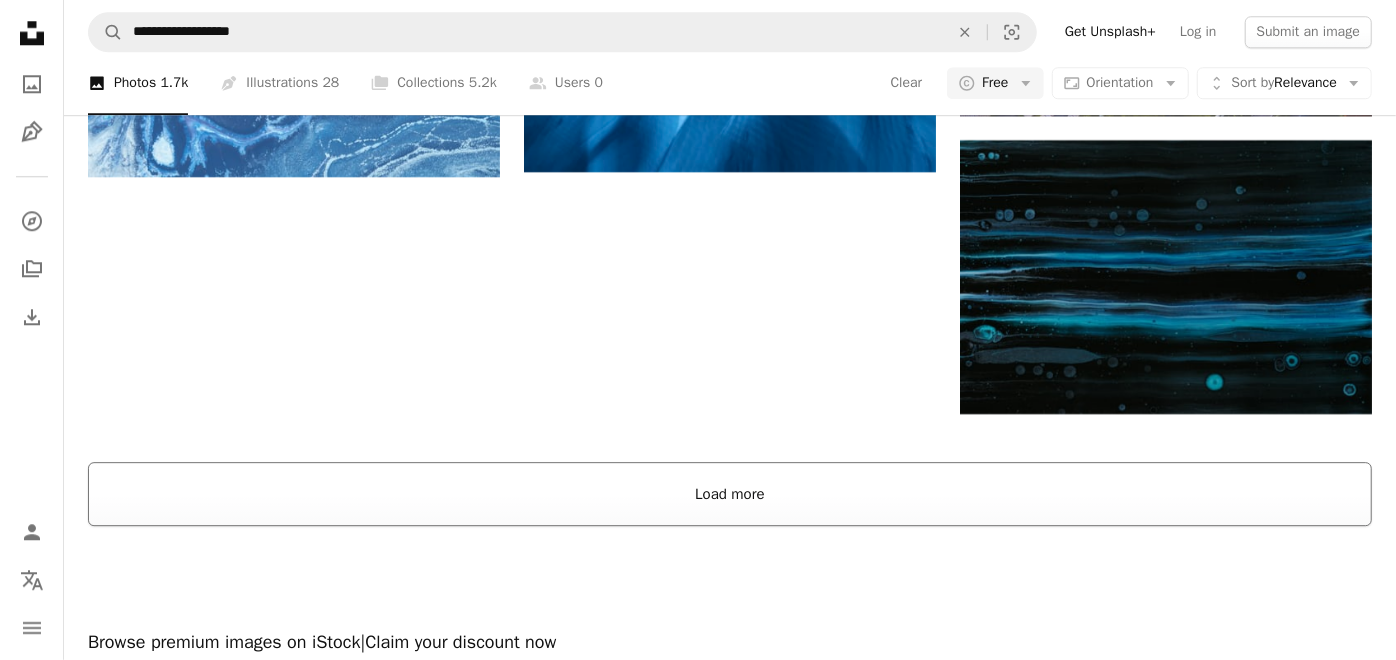 click on "Load more" at bounding box center [730, 494] 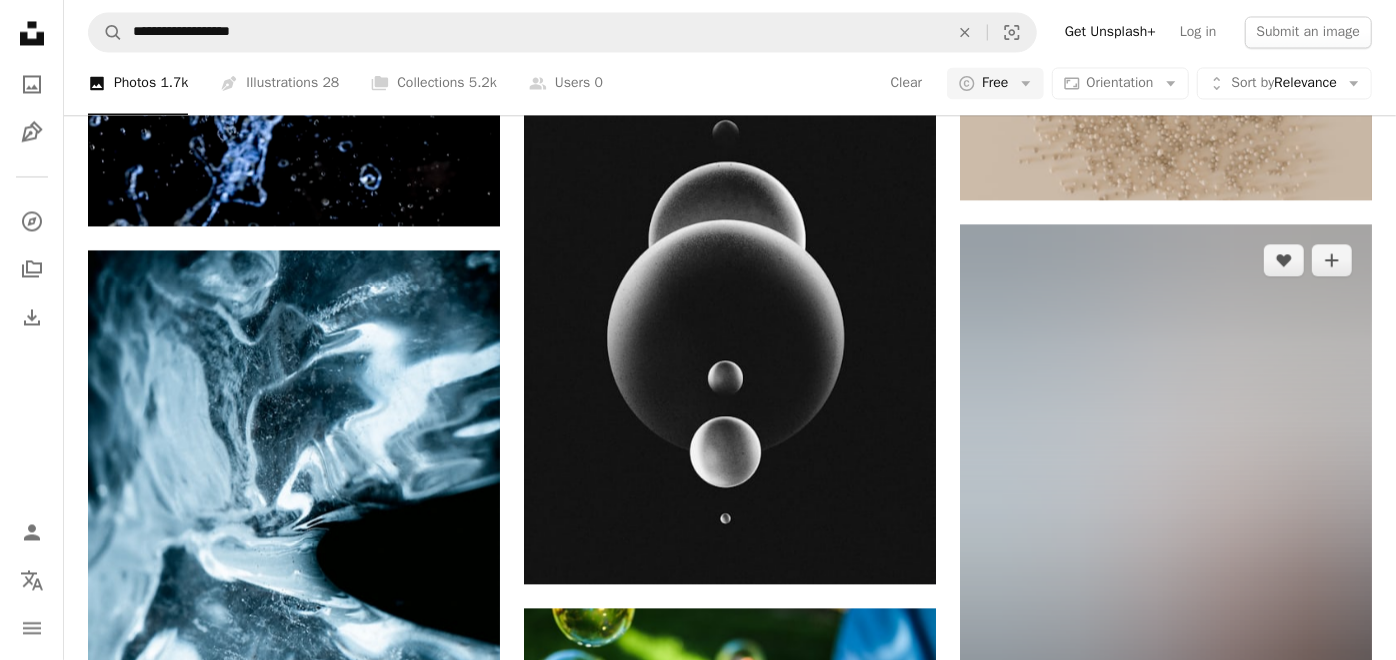 scroll, scrollTop: 21999, scrollLeft: 0, axis: vertical 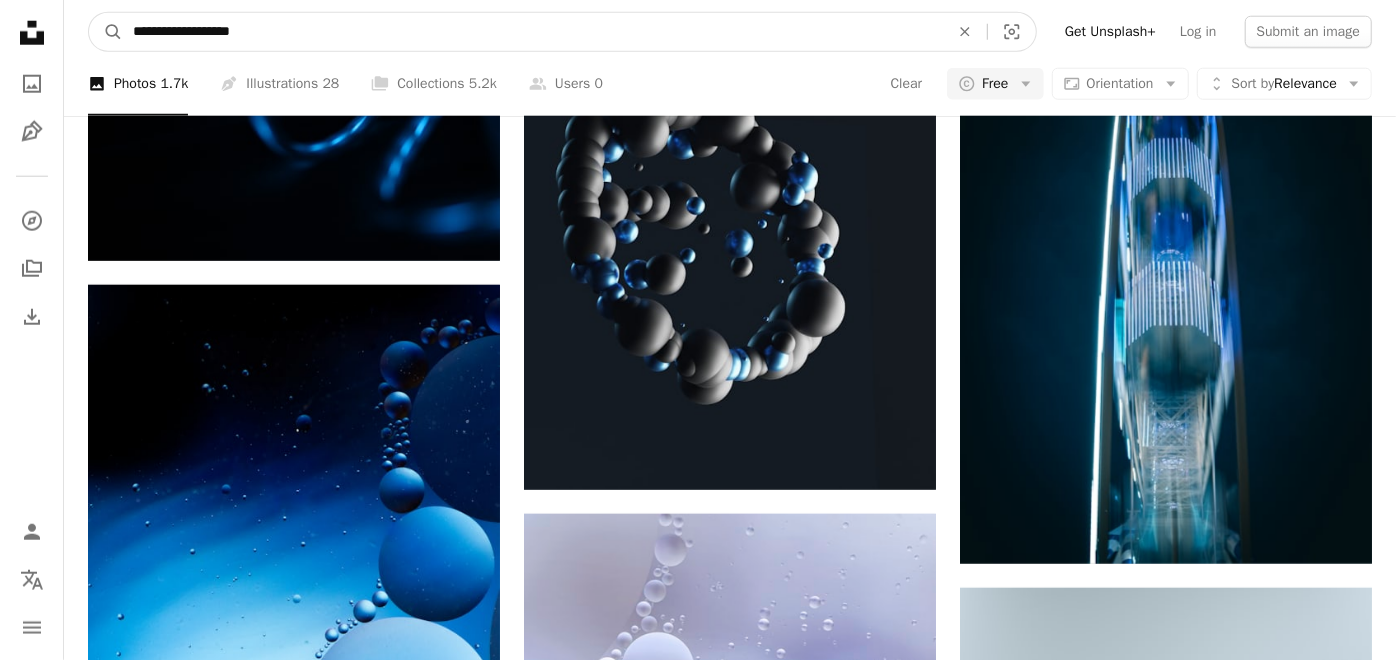 click on "**********" at bounding box center (533, 32) 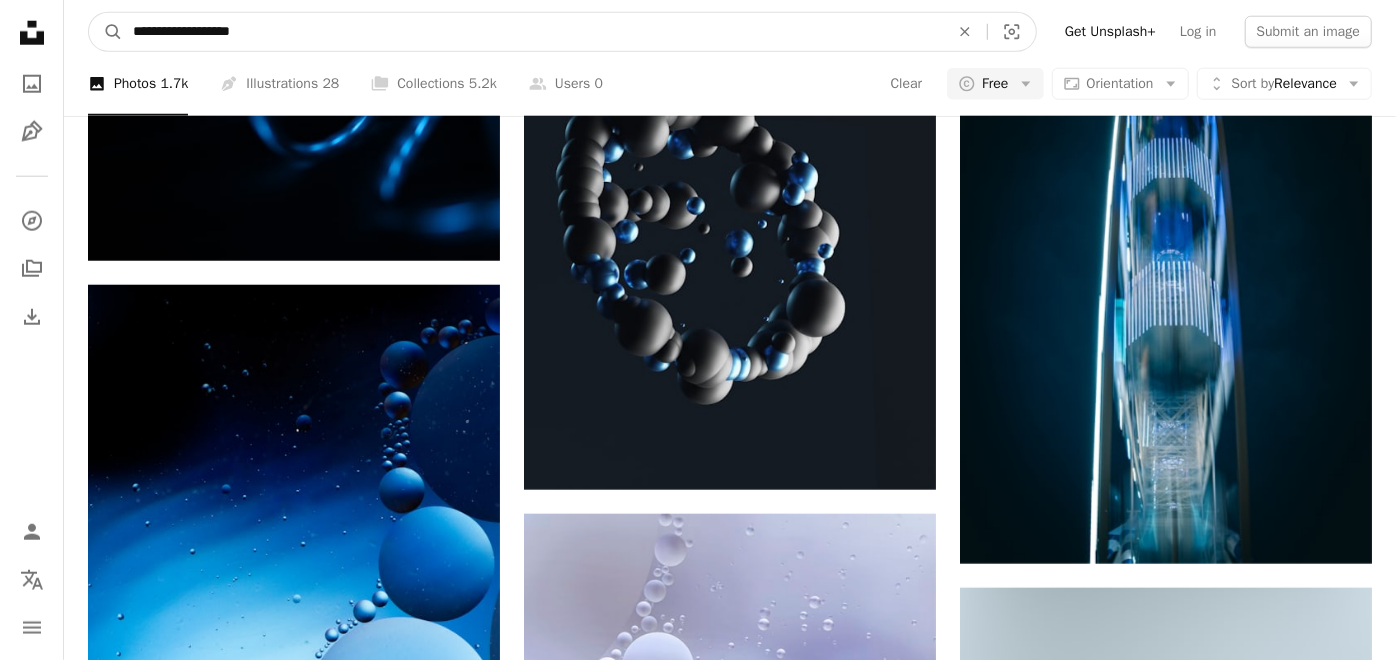 drag, startPoint x: 204, startPoint y: 31, endPoint x: 654, endPoint y: 77, distance: 452.345 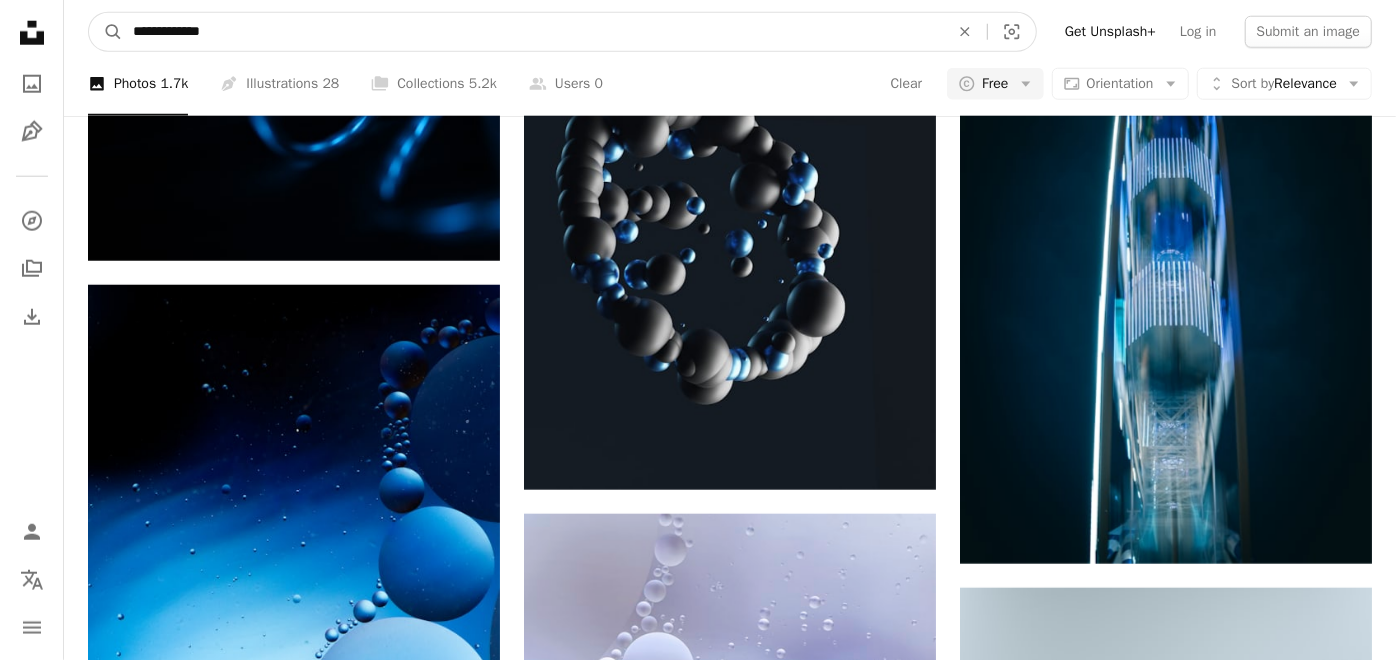 type on "**********" 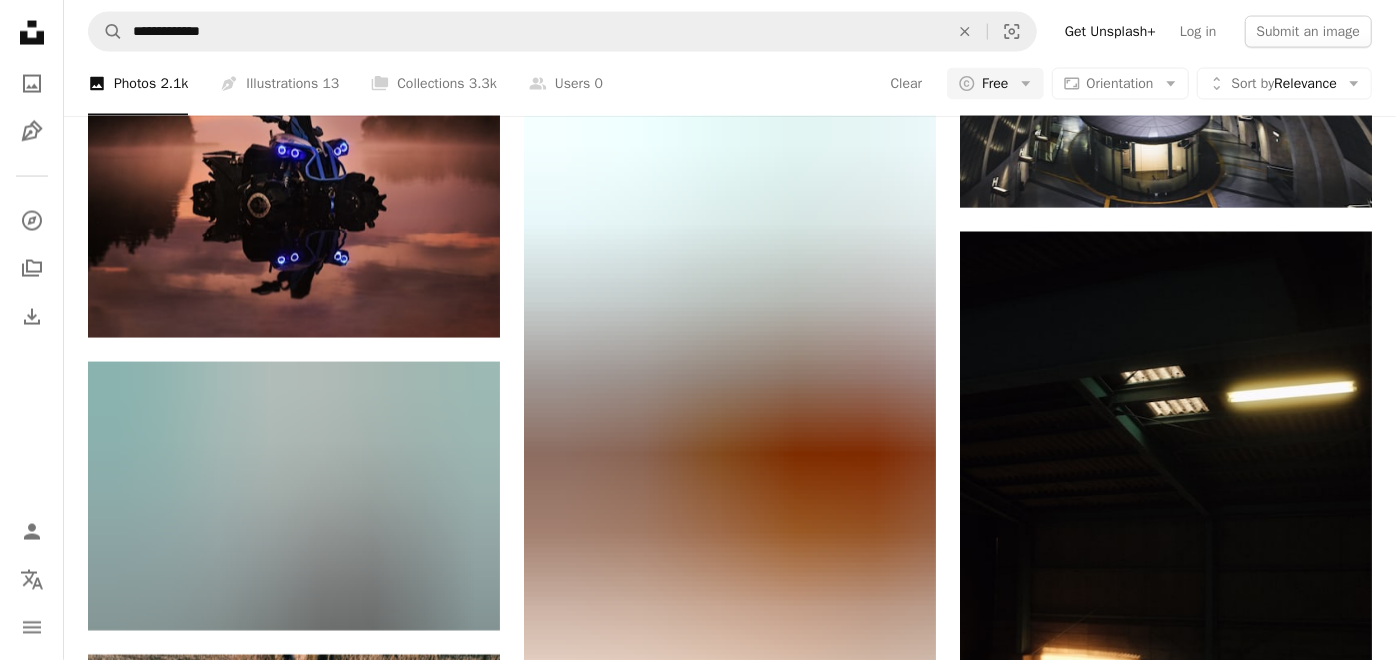scroll, scrollTop: 12666, scrollLeft: 0, axis: vertical 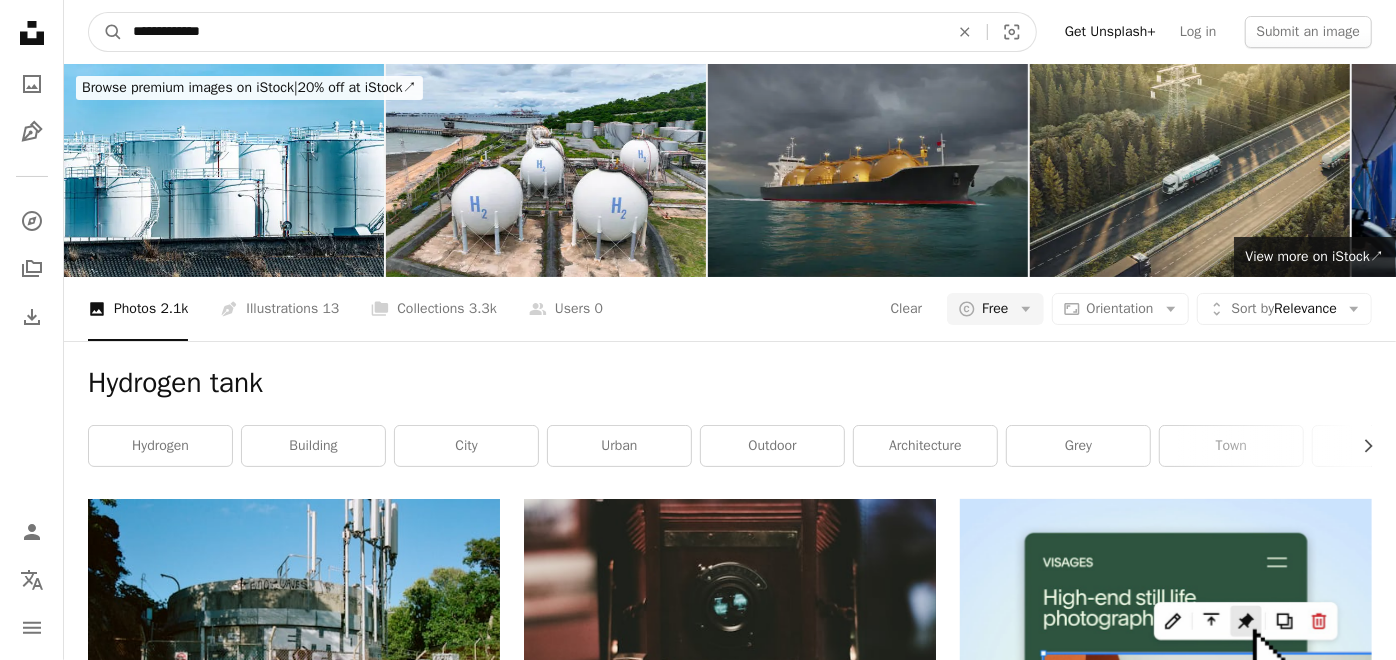 drag, startPoint x: 402, startPoint y: 29, endPoint x: -5, endPoint y: 19, distance: 407.12283 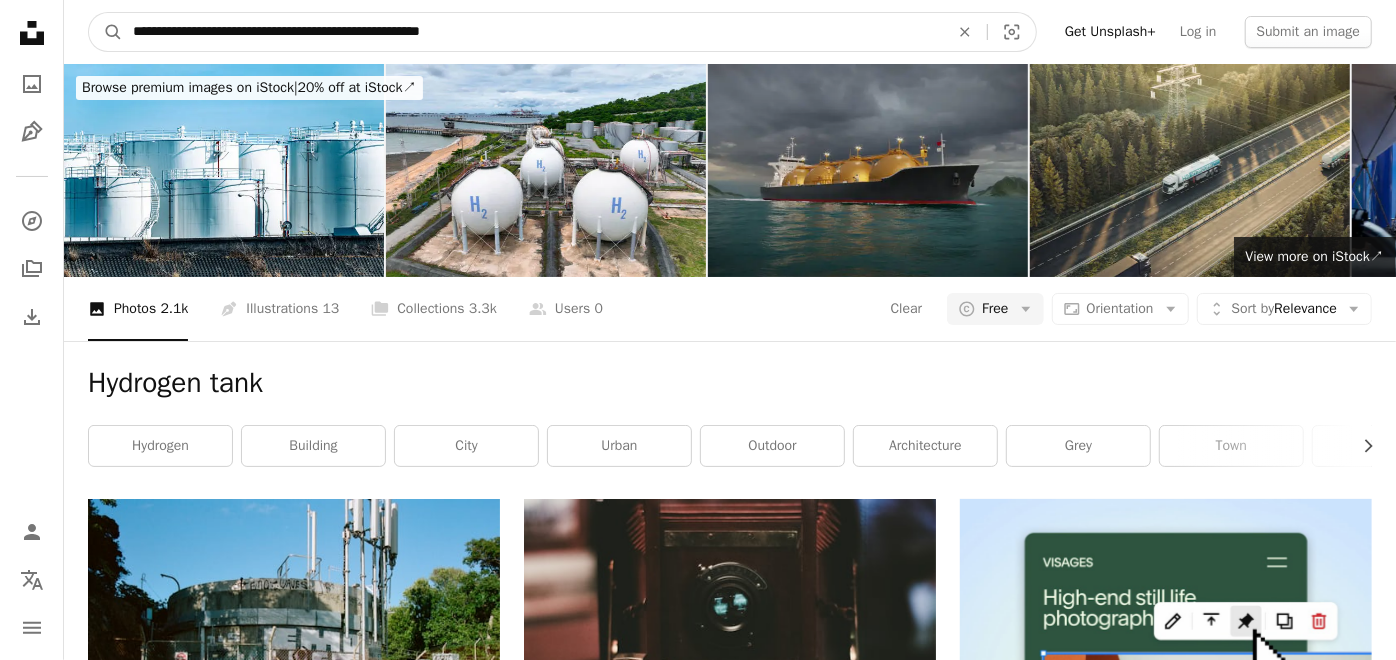 type on "**********" 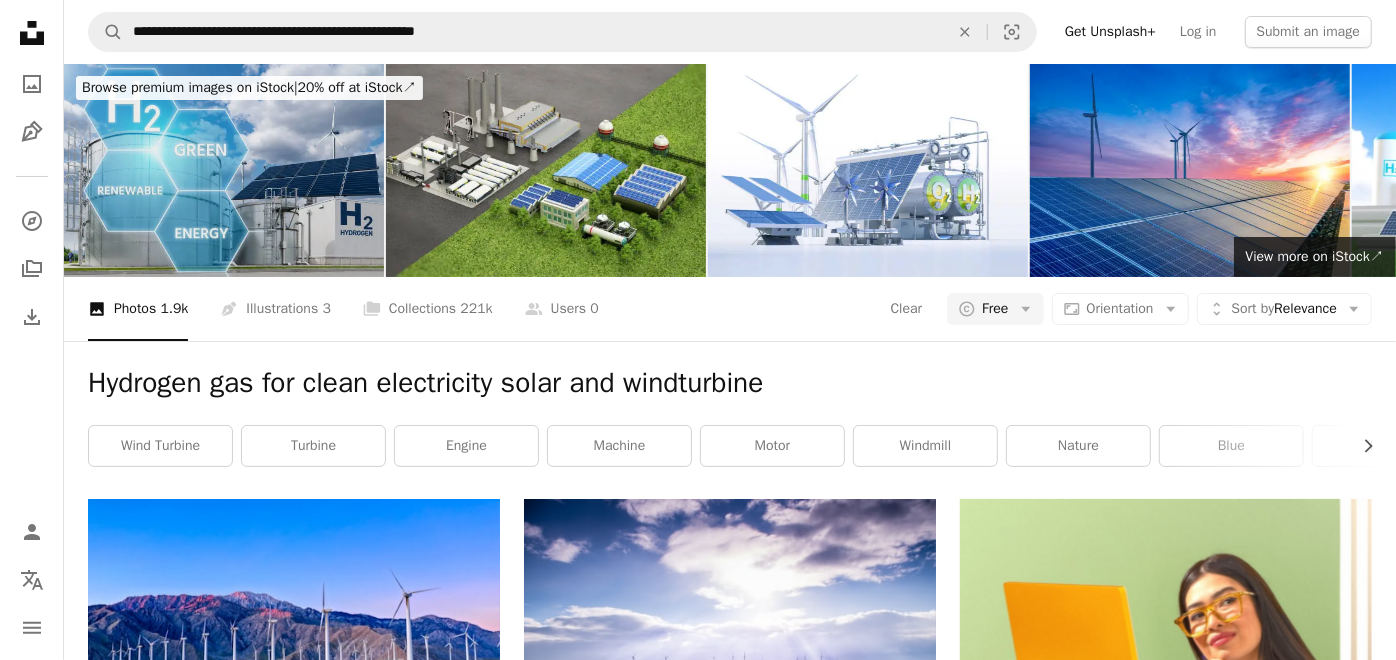 click at bounding box center (224, 170) 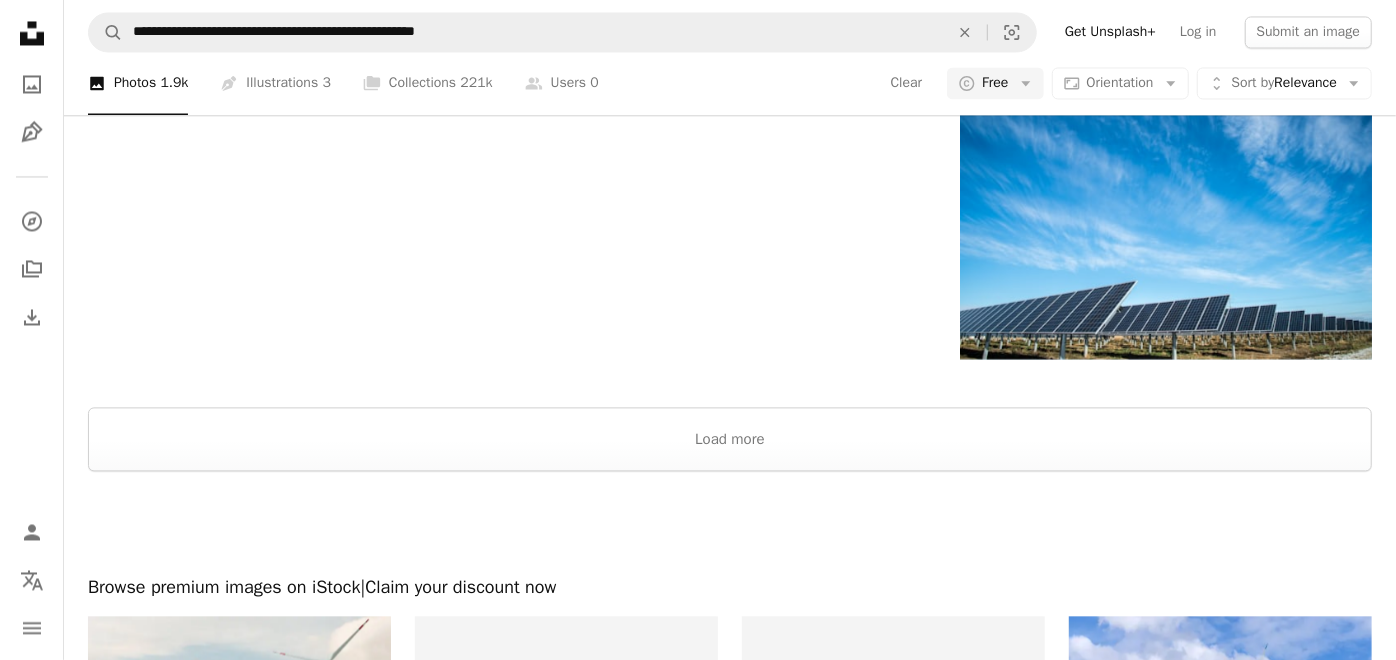 scroll, scrollTop: 2555, scrollLeft: 0, axis: vertical 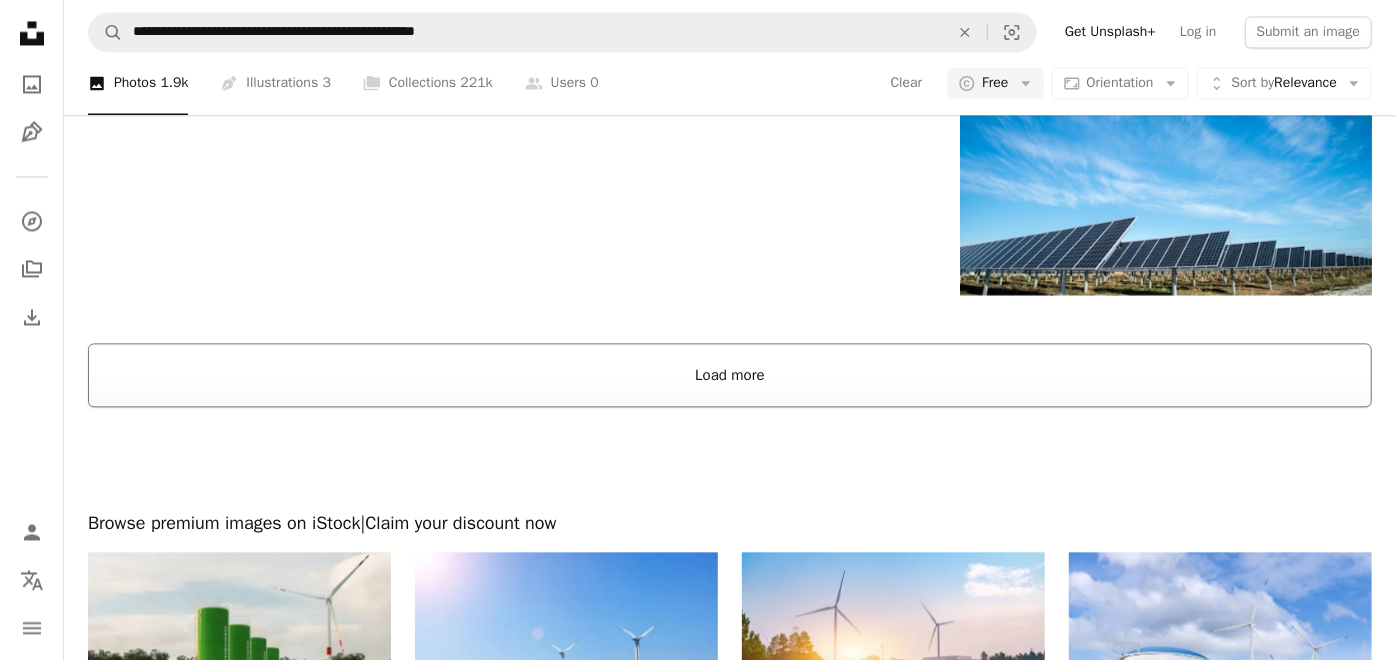 click on "Load more" at bounding box center (730, 375) 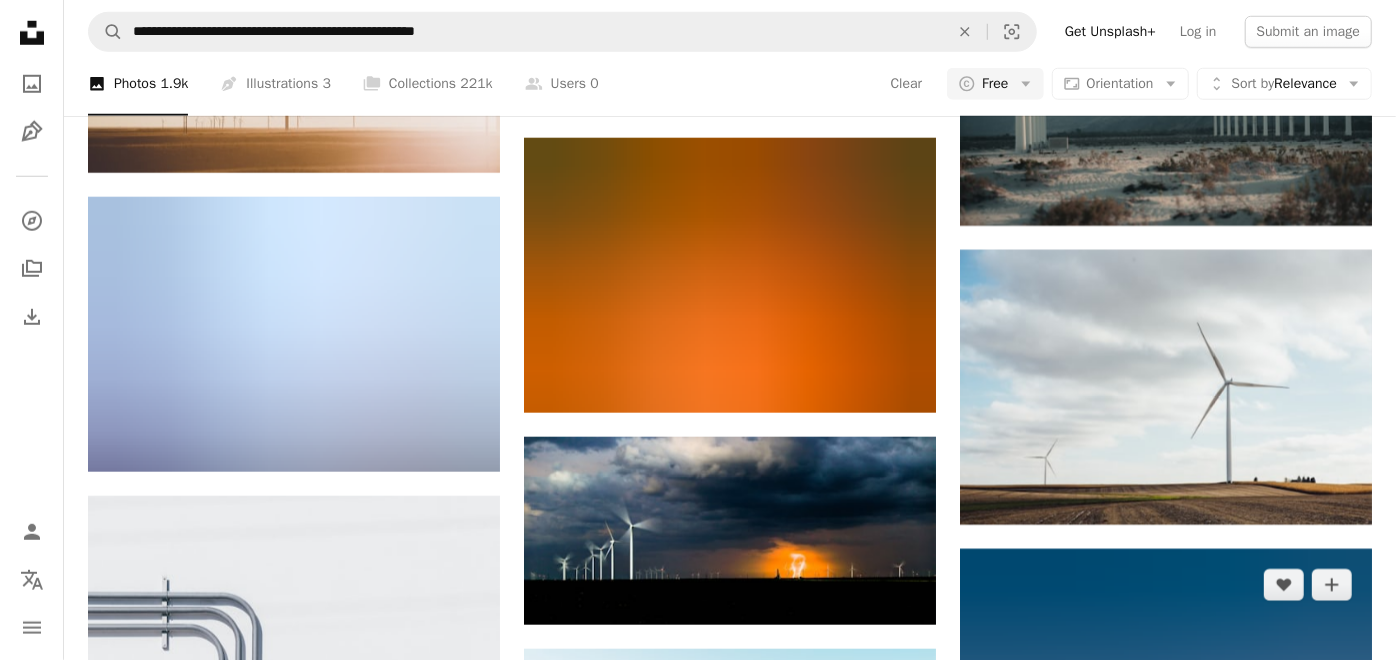 scroll, scrollTop: 10951, scrollLeft: 0, axis: vertical 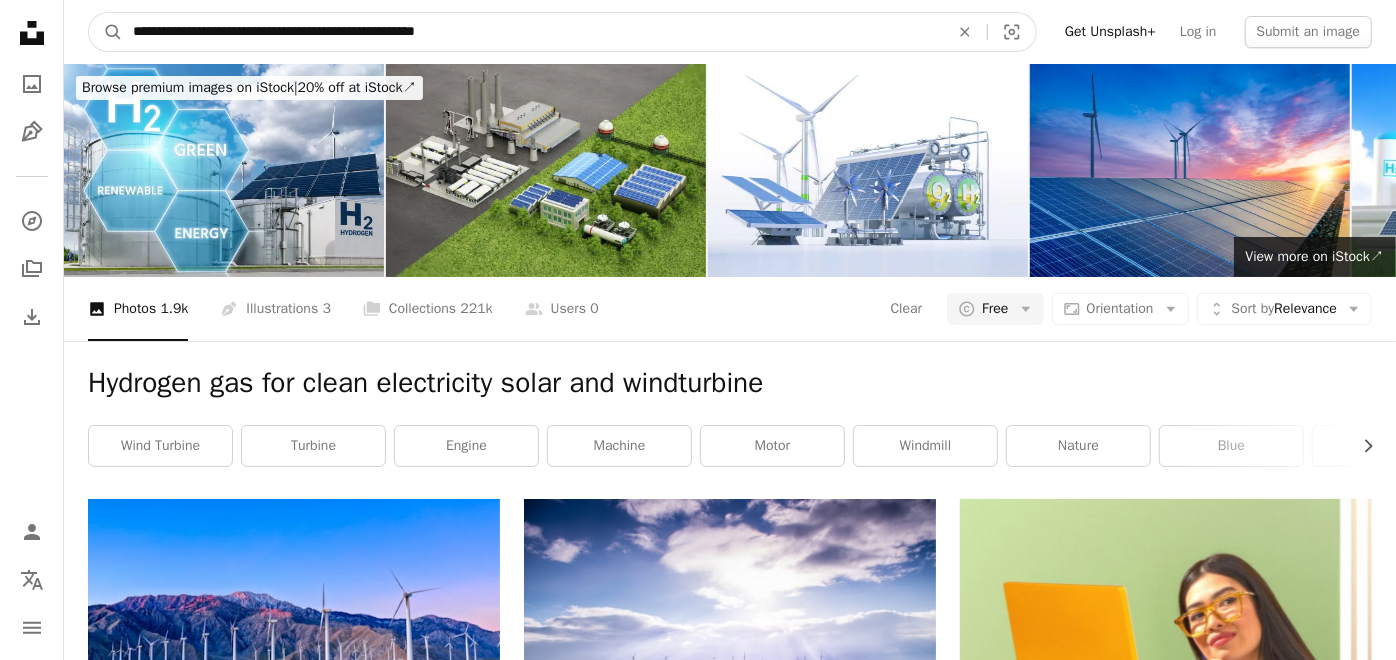 drag, startPoint x: 200, startPoint y: 32, endPoint x: 838, endPoint y: 53, distance: 638.3455 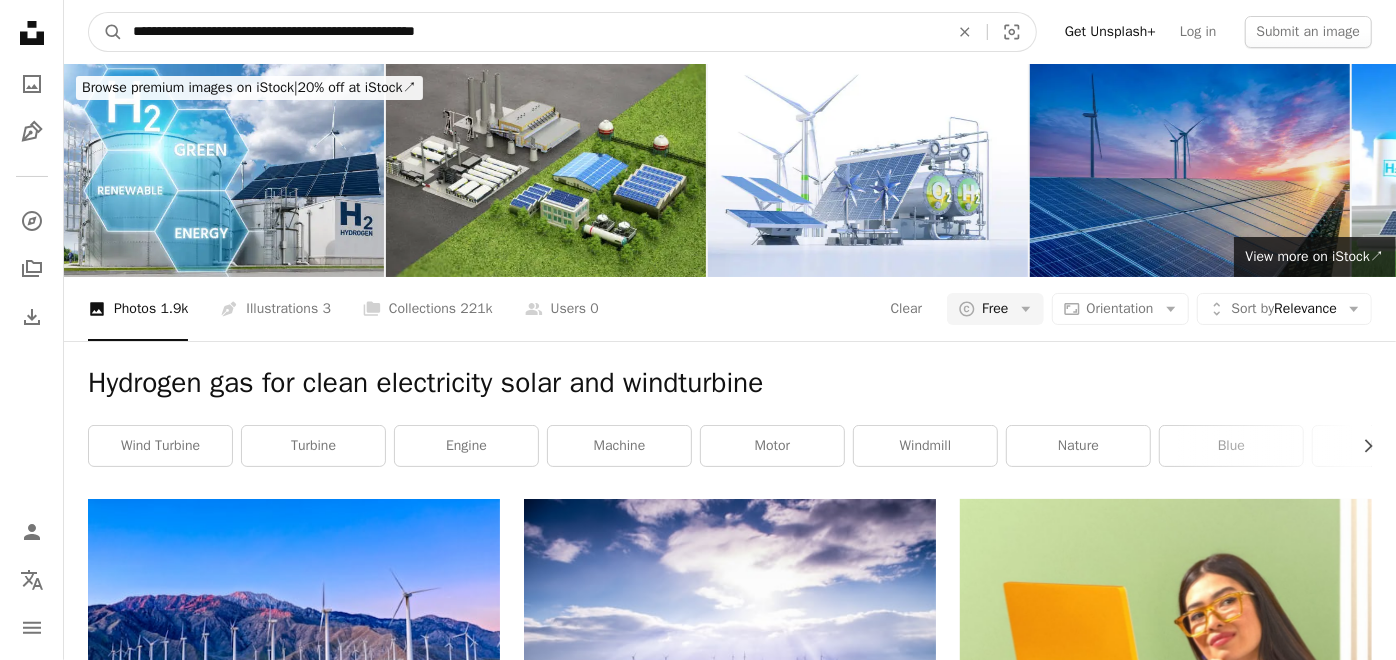drag, startPoint x: 227, startPoint y: 33, endPoint x: 1091, endPoint y: 82, distance: 865.38837 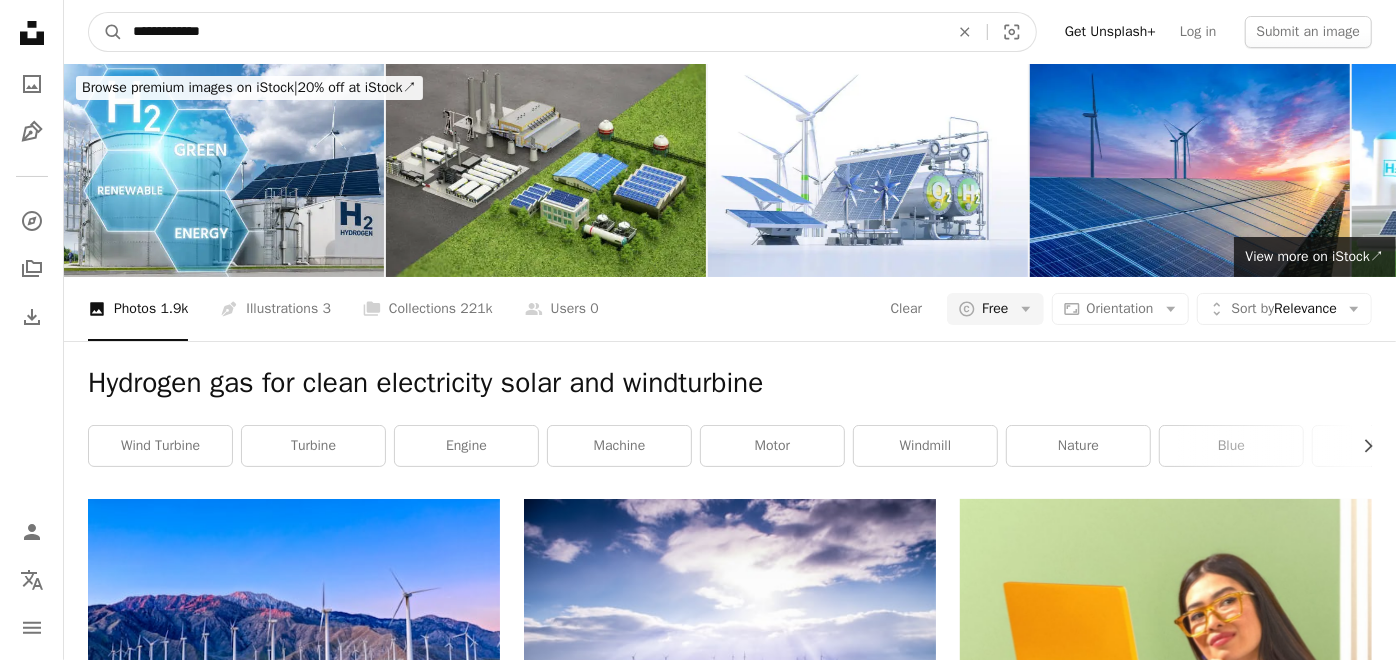type on "**********" 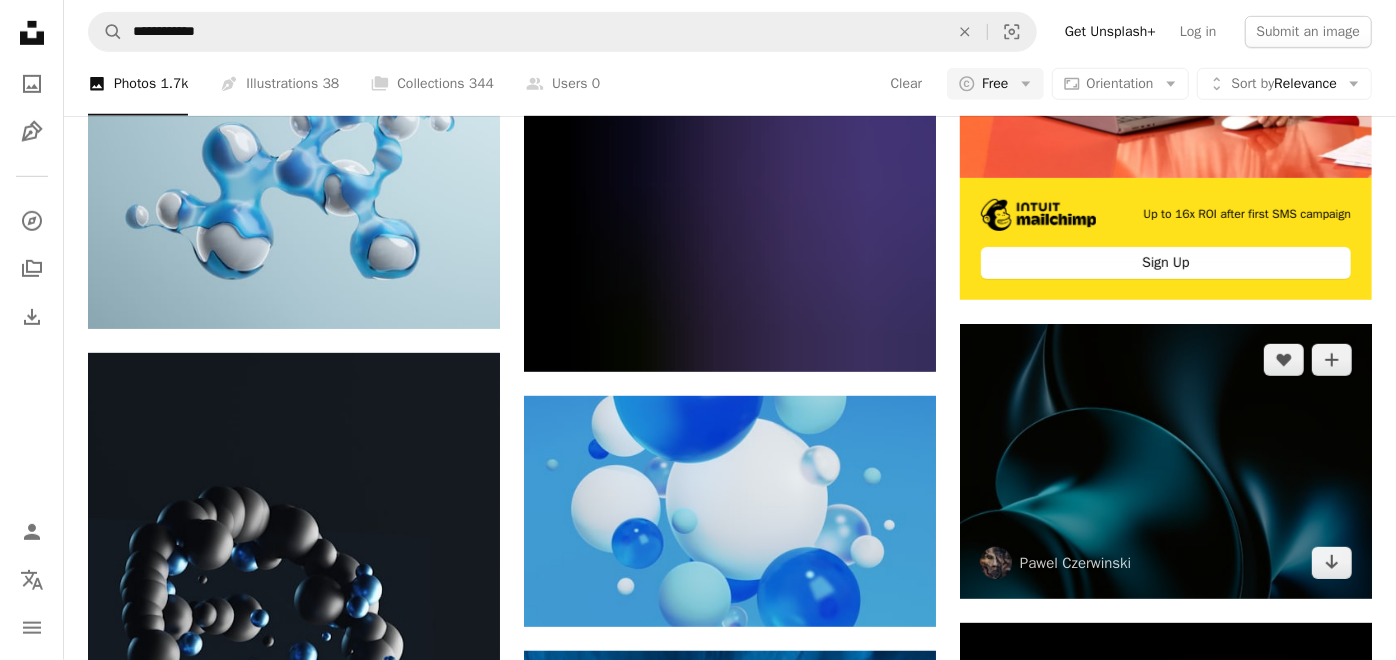 scroll, scrollTop: 777, scrollLeft: 0, axis: vertical 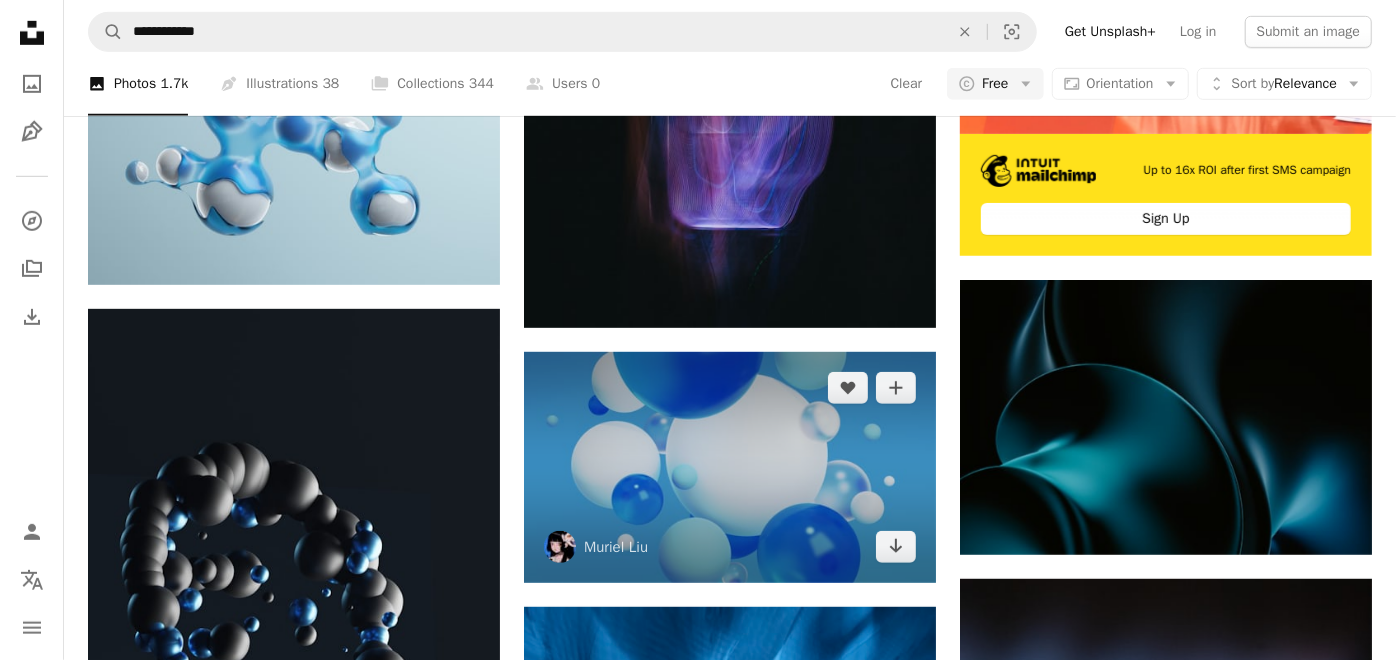 click at bounding box center [730, 468] 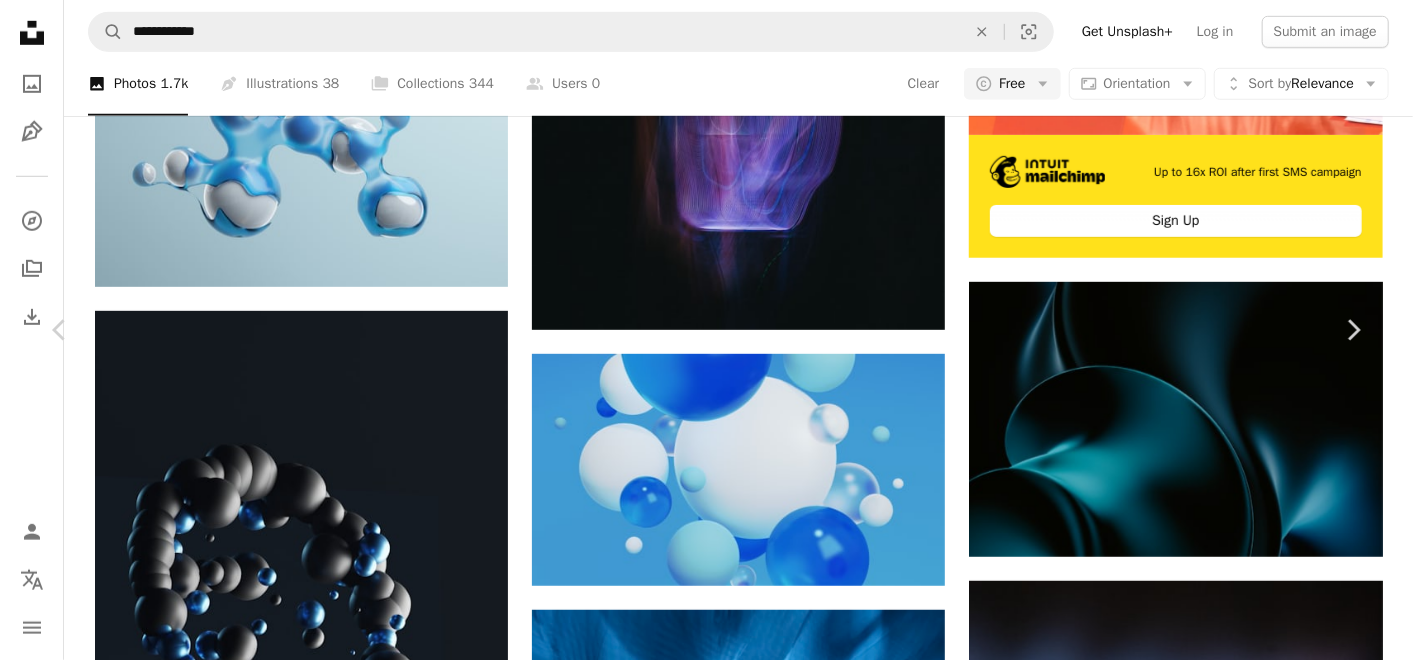 click on "An X shape Chevron left Chevron right Muriel Liu muriel_1 A heart A plus sign Edit image   Plus sign for Unsplash+ Download free Chevron down Zoom in Views 11,329,673 Downloads 102,095 Featured in Photos ,  3D Renders A forward-right arrow Share Info icon Info More Actions Calendar outlined Published on  March 16, 2023 Safety Free to use under the  Unsplash License background 3d render digital image render balls art balloon graphics sphere Free images Browse premium related images on iStock  |  Save 20% with code UNSPLASH20 View more on iStock  ↗ Related images A heart A plus sign Muriel Liu Arrow pointing down Plus sign for Unsplash+ A heart A plus sign A. C. For  Unsplash+ A lock   Purchase A heart A plus sign Wengang Zhai Available for hire A checkmark inside of a circle Arrow pointing down A heart A plus sign Peter De Lucia Arrow pointing down A heart A plus sign Dustin Humes Arrow pointing down A heart A plus sign Wengang Zhai Available for hire A checkmark inside of a circle Arrow pointing down For" at bounding box center [706, 4575] 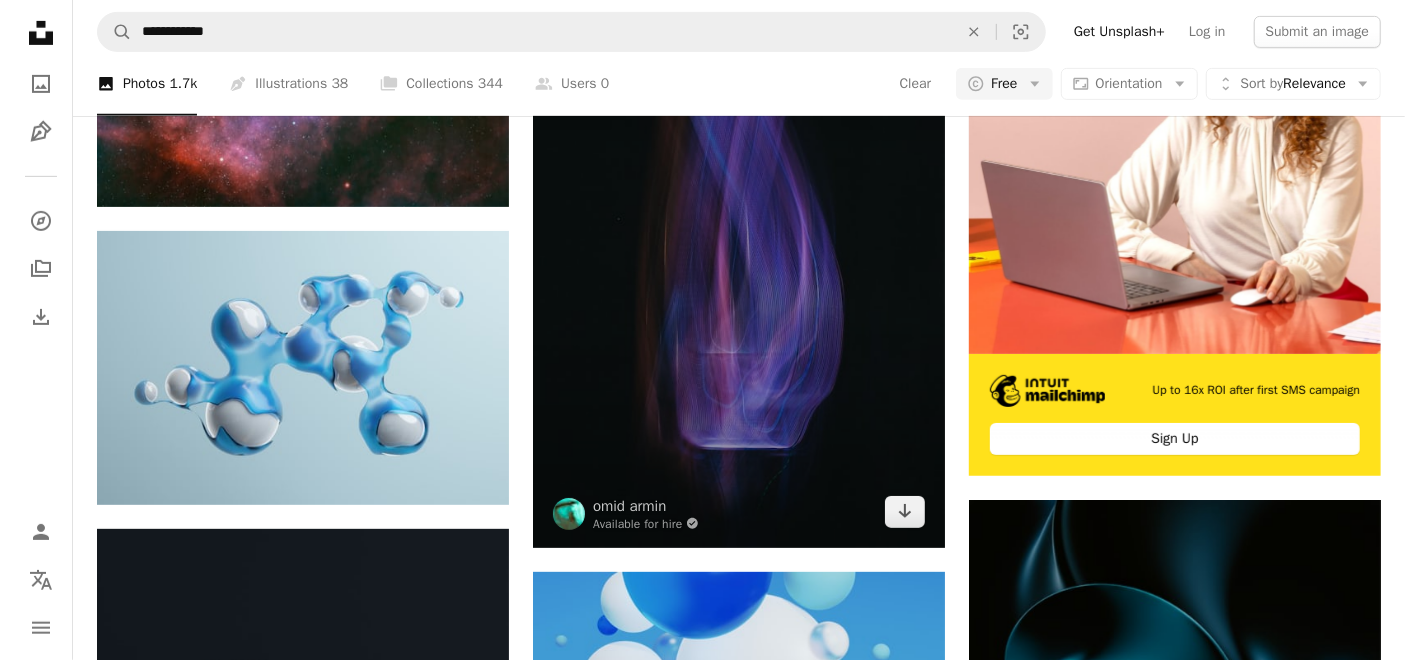 scroll, scrollTop: 555, scrollLeft: 0, axis: vertical 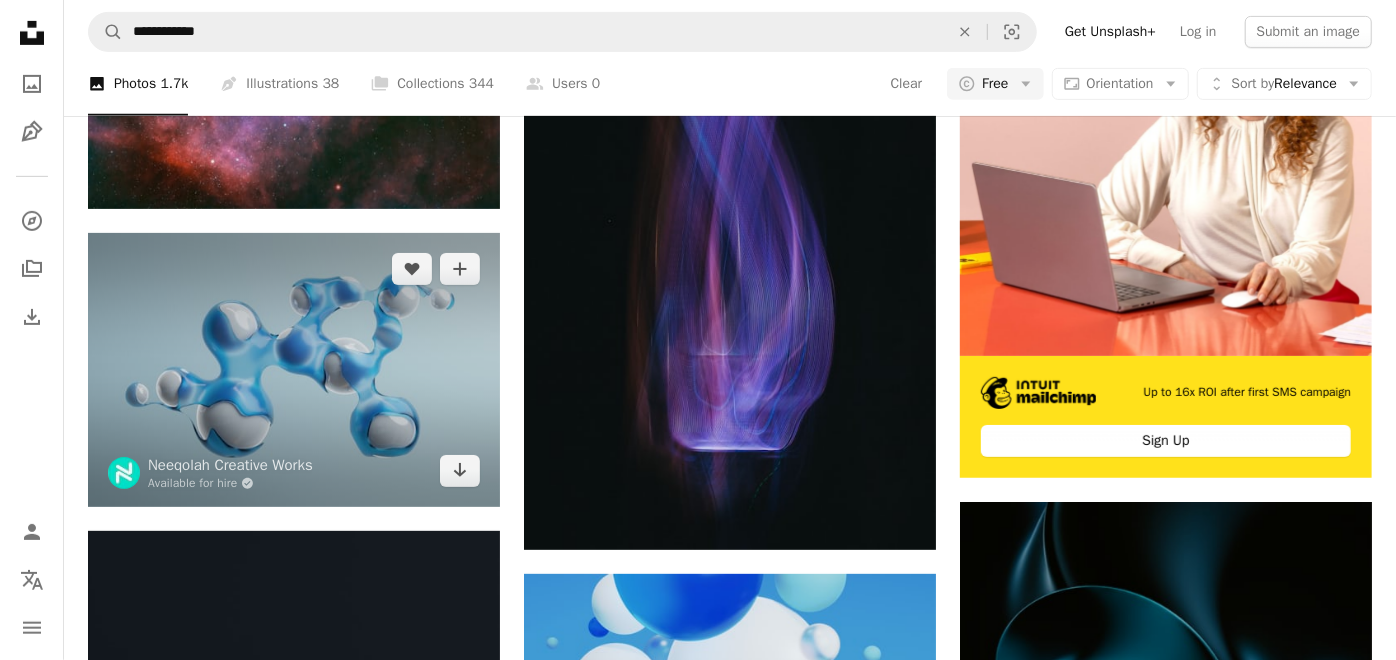 click at bounding box center (294, 370) 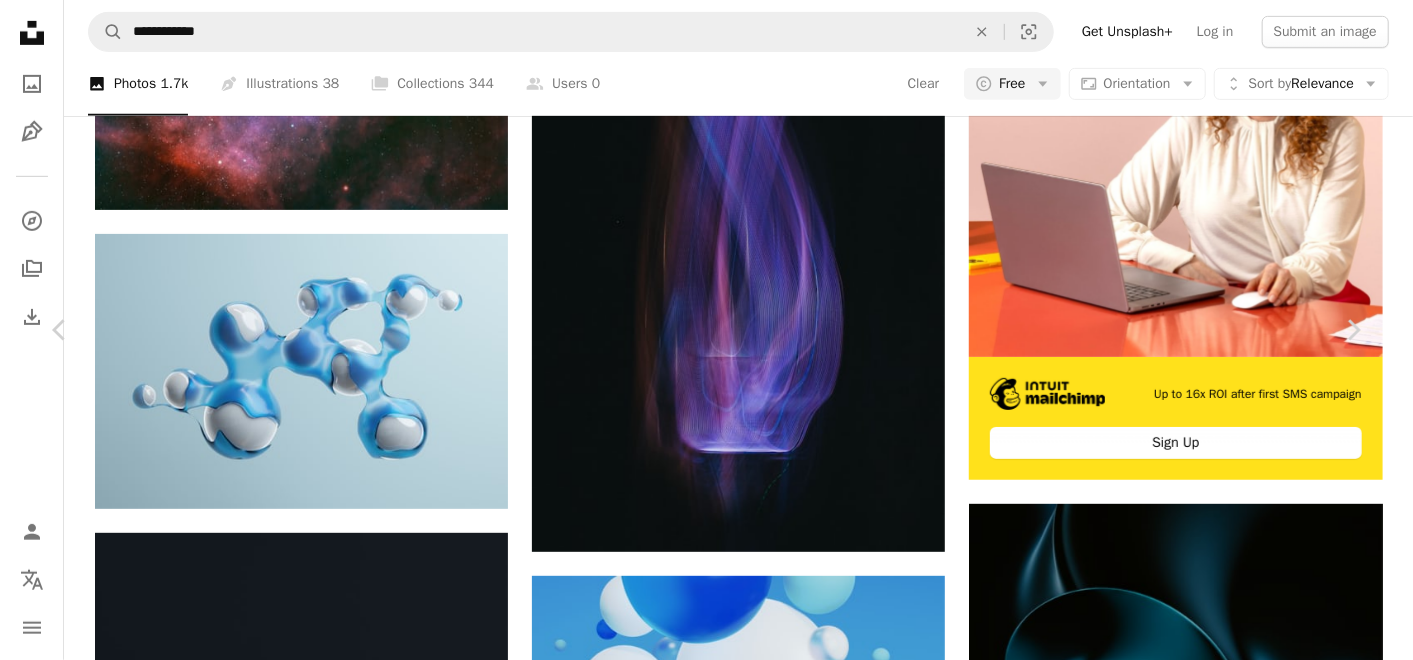 scroll, scrollTop: 0, scrollLeft: 0, axis: both 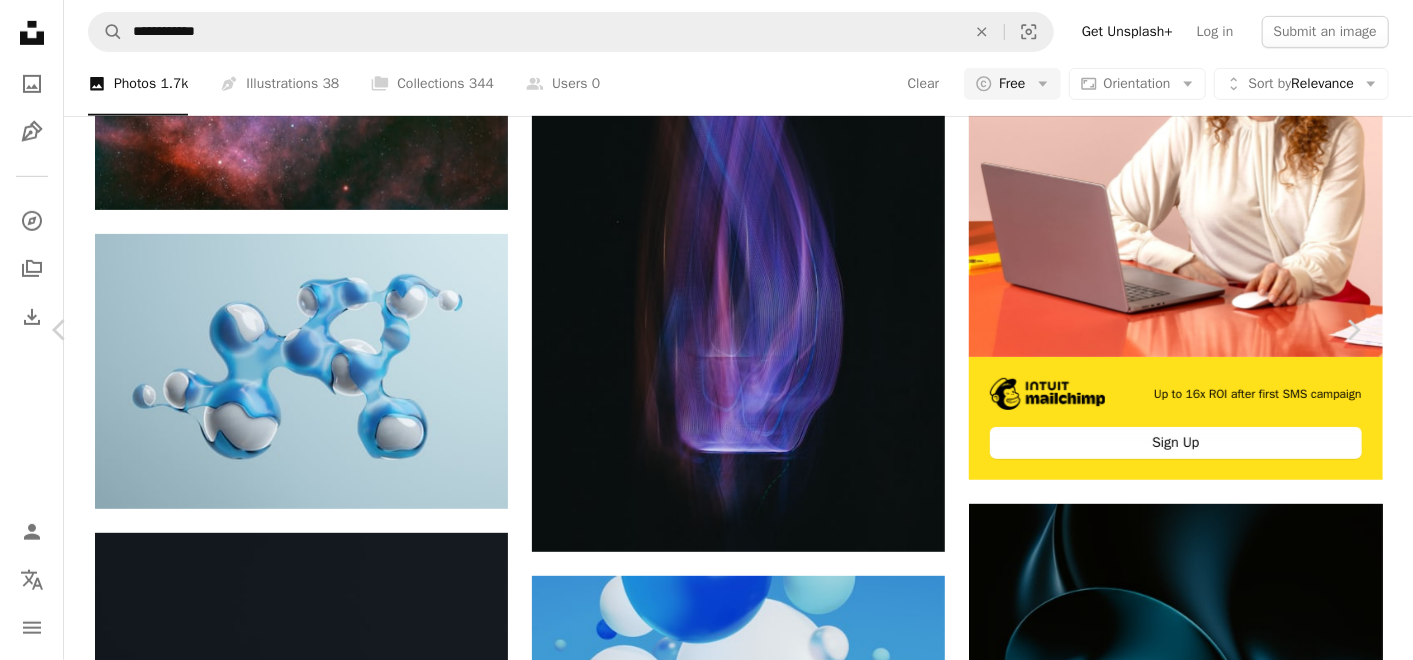 click on "Chevron down" 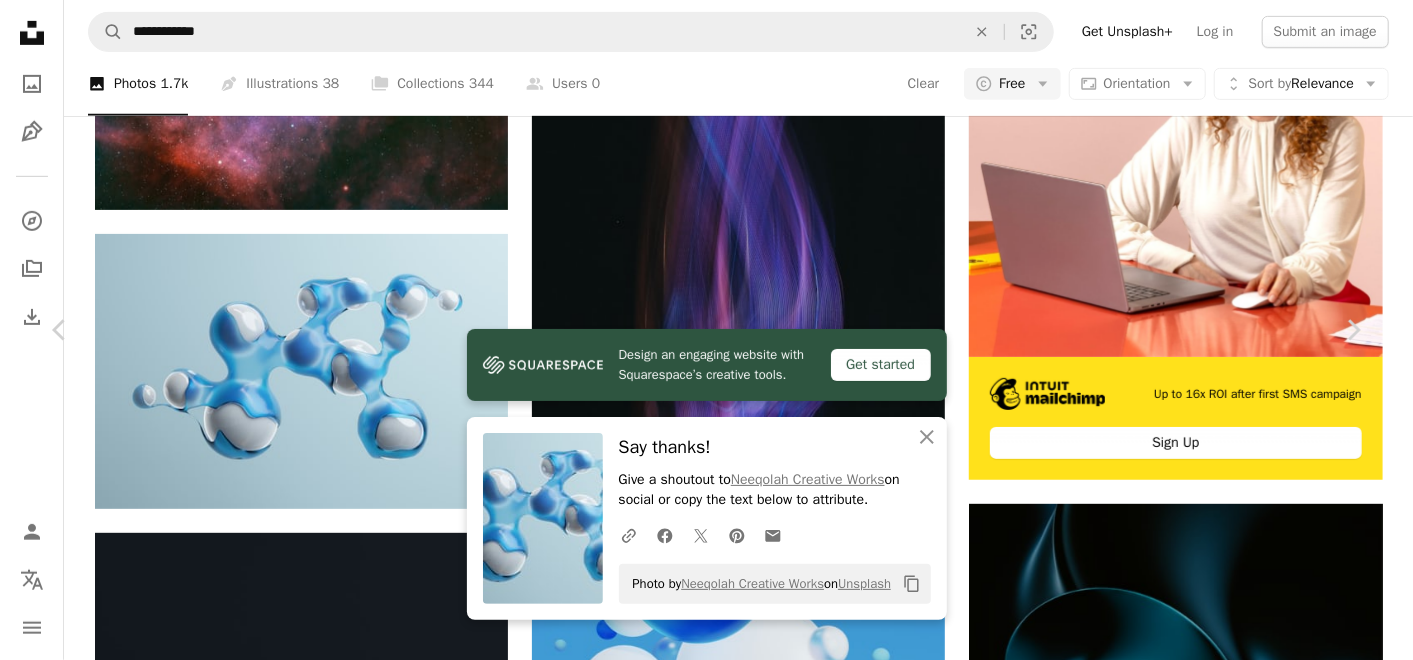 scroll, scrollTop: 577, scrollLeft: 0, axis: vertical 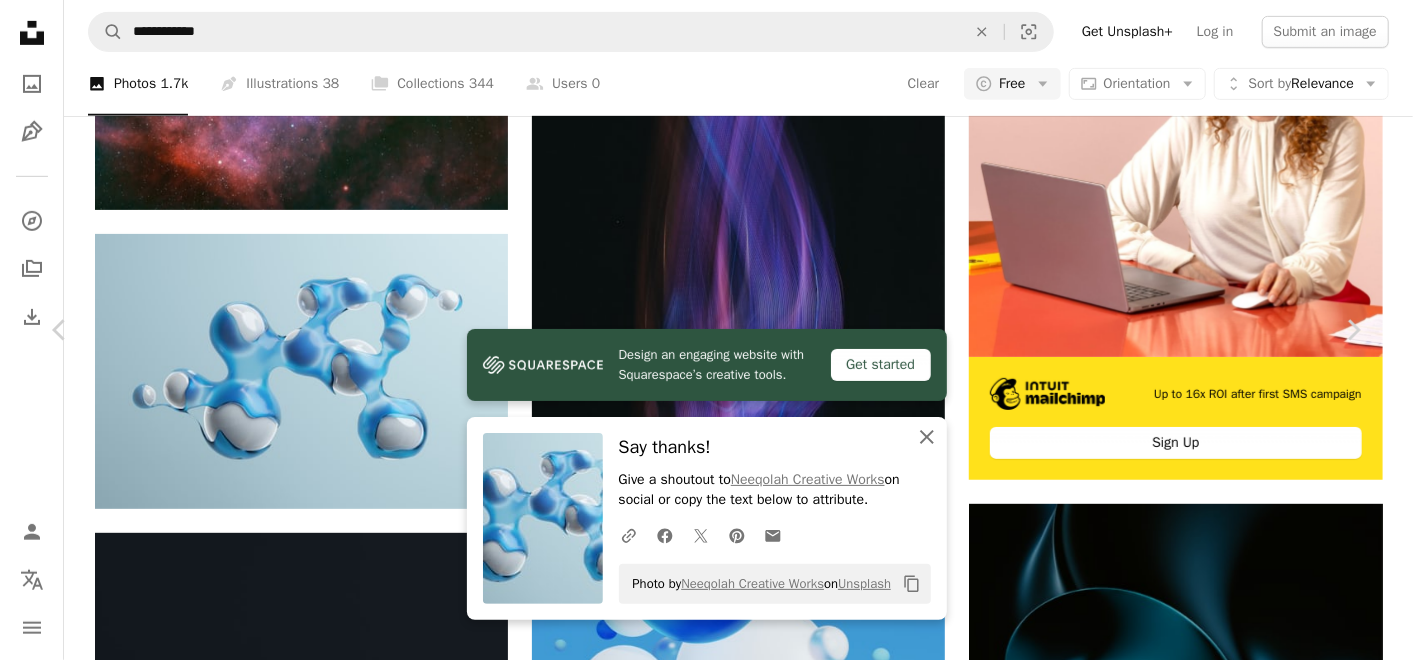 click 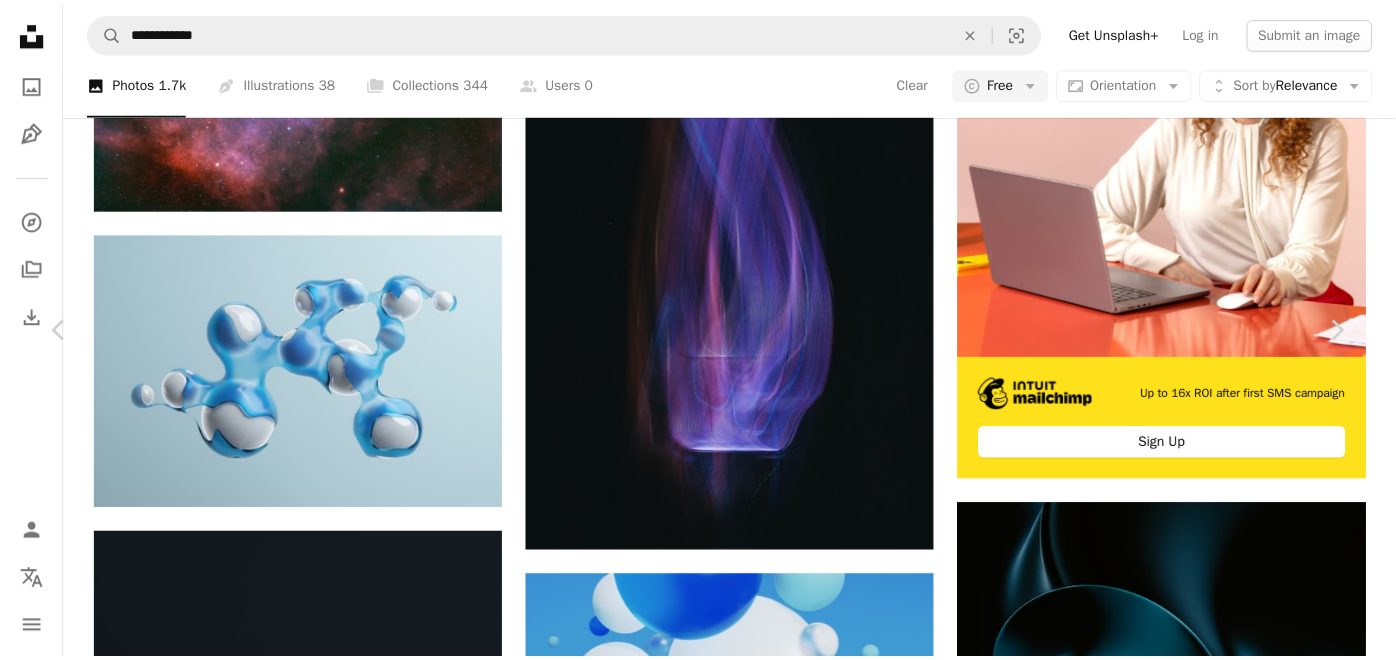 scroll, scrollTop: 0, scrollLeft: 0, axis: both 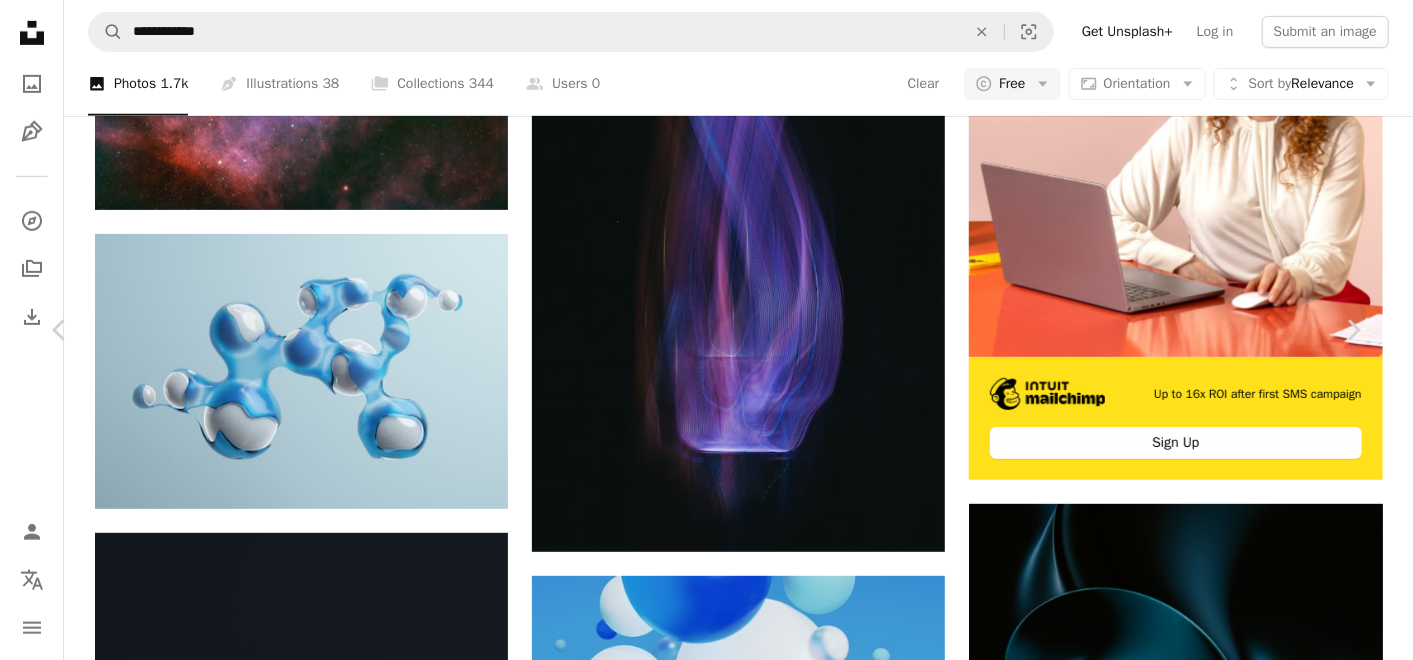 click on "An X shape" at bounding box center (20, 20) 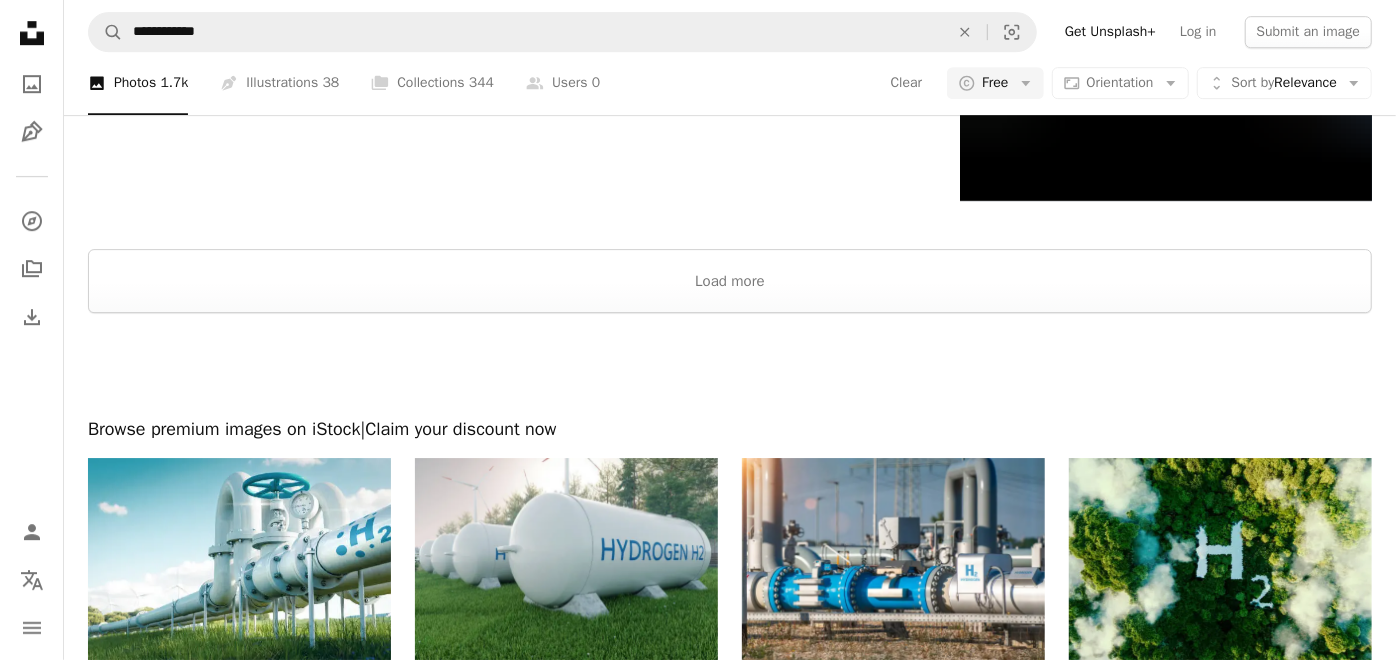 scroll, scrollTop: 3888, scrollLeft: 0, axis: vertical 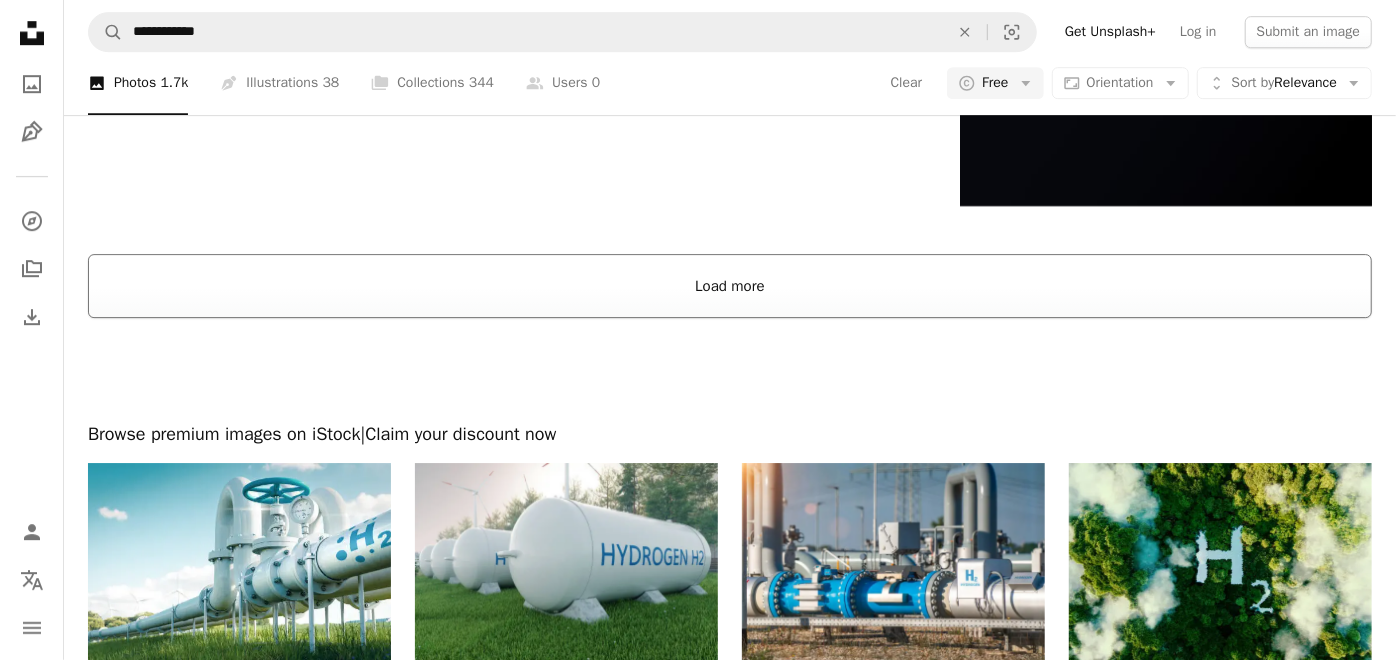 click on "Load more" at bounding box center (730, 286) 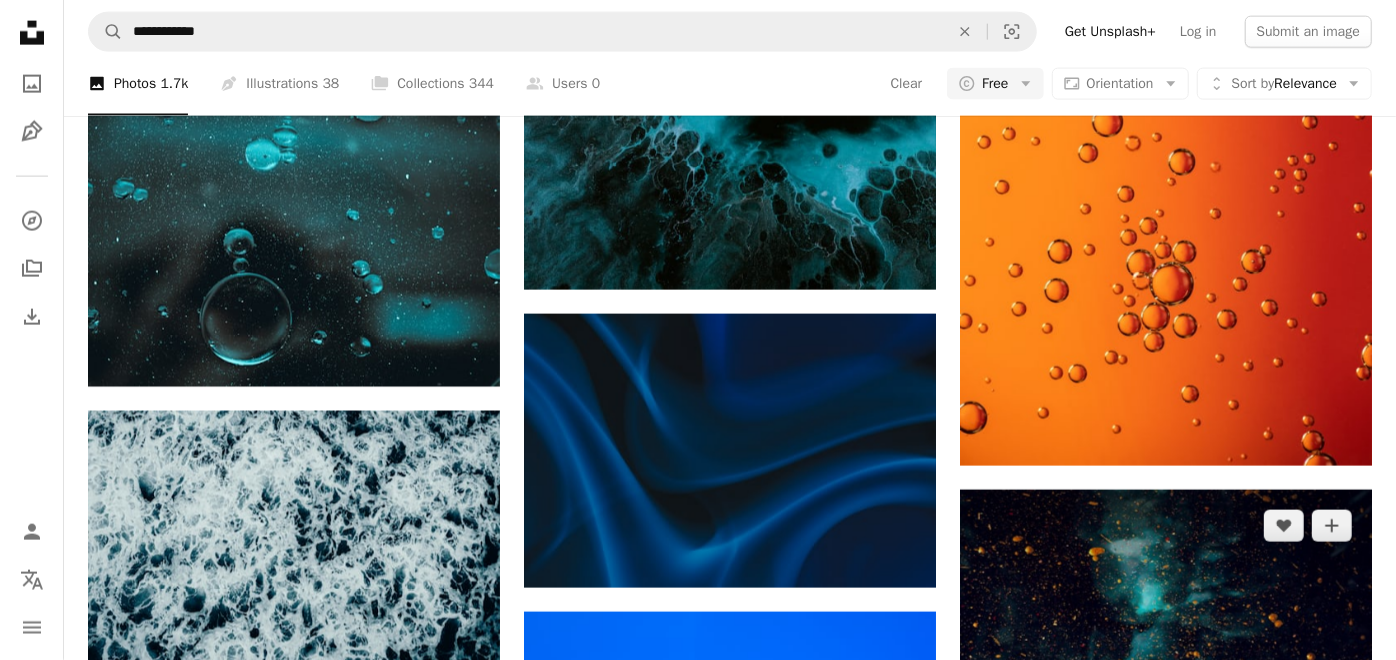 scroll, scrollTop: 20888, scrollLeft: 0, axis: vertical 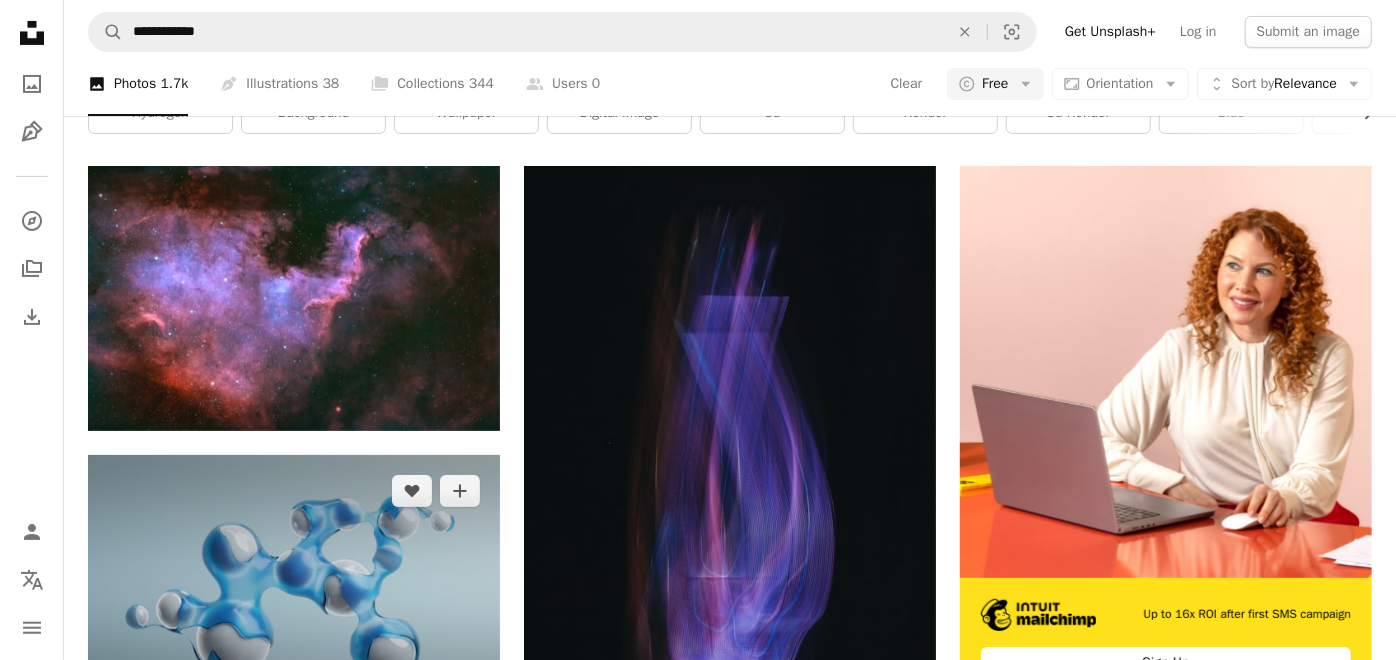 click at bounding box center [294, 592] 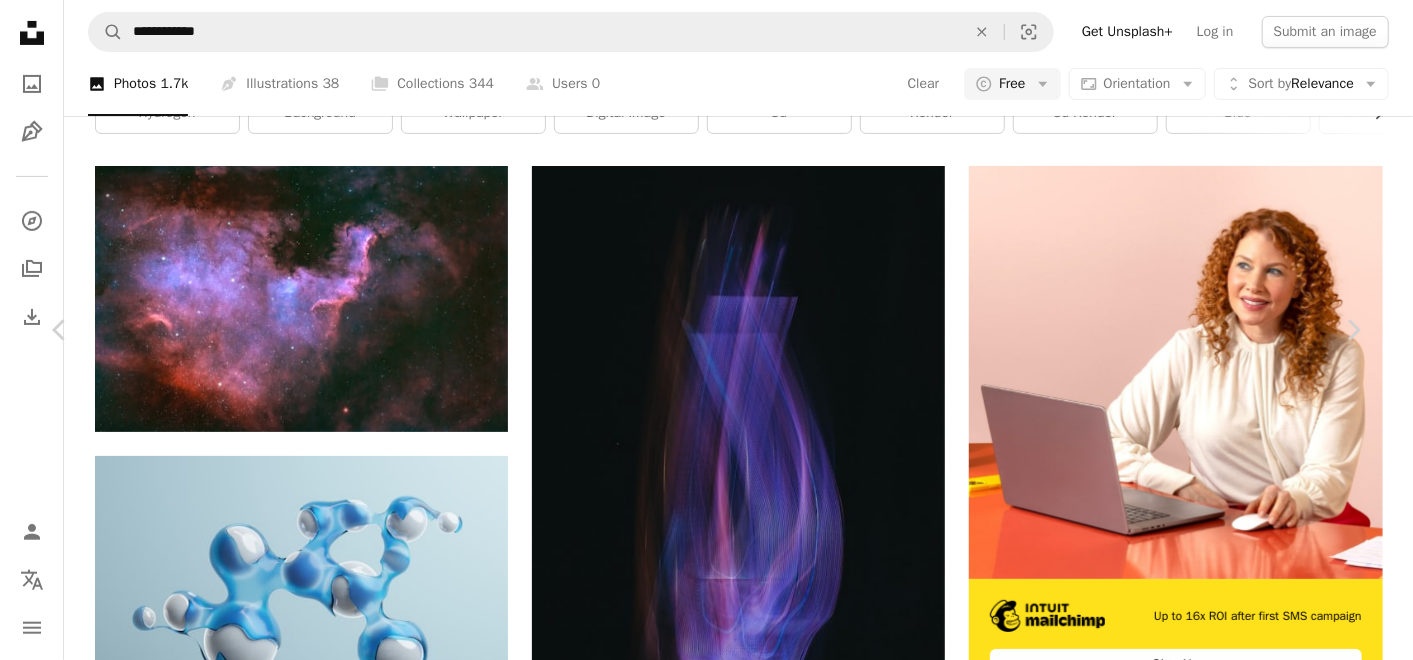 scroll, scrollTop: 444, scrollLeft: 0, axis: vertical 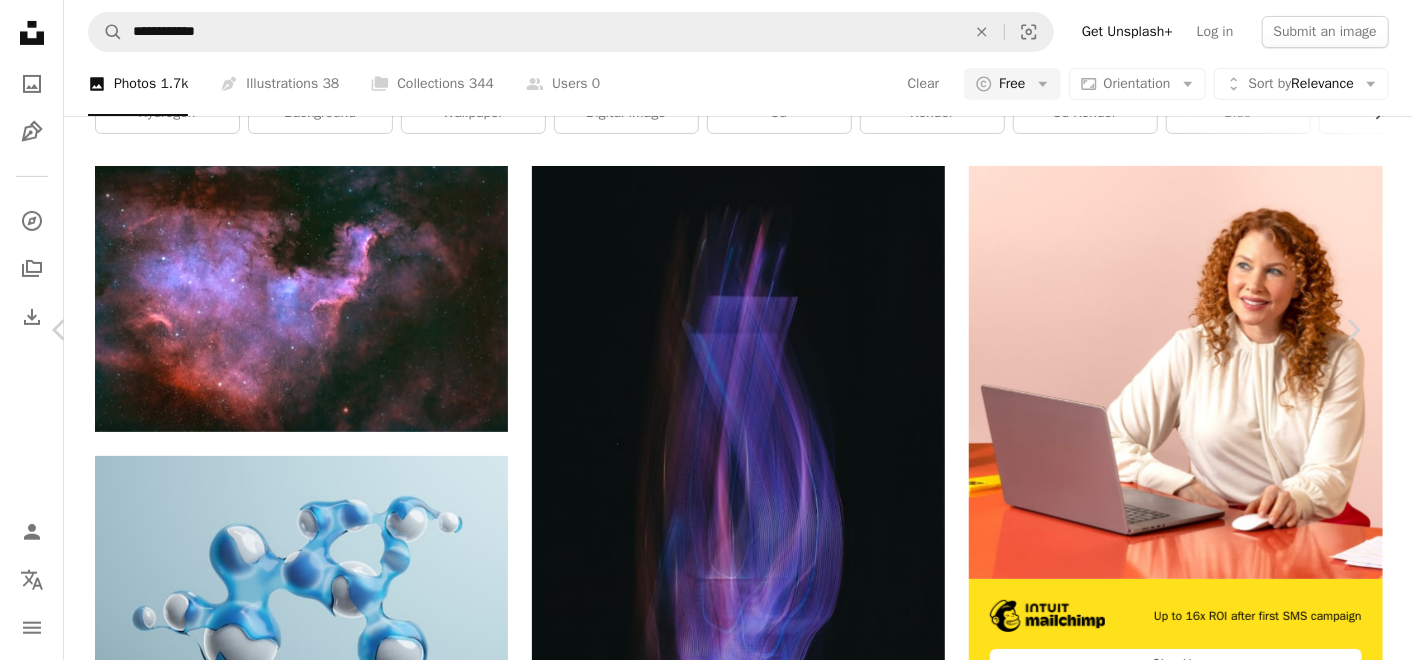 click on "Unsplash License" at bounding box center (354, 31884) 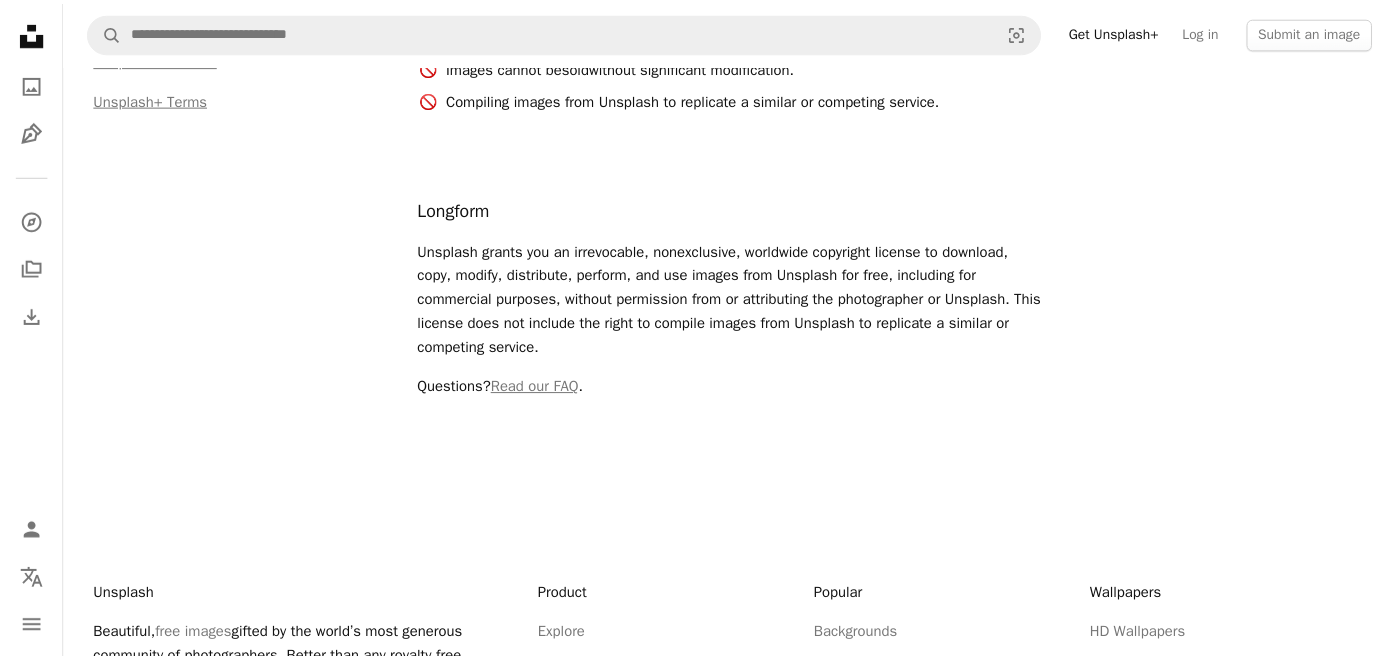 scroll, scrollTop: 0, scrollLeft: 0, axis: both 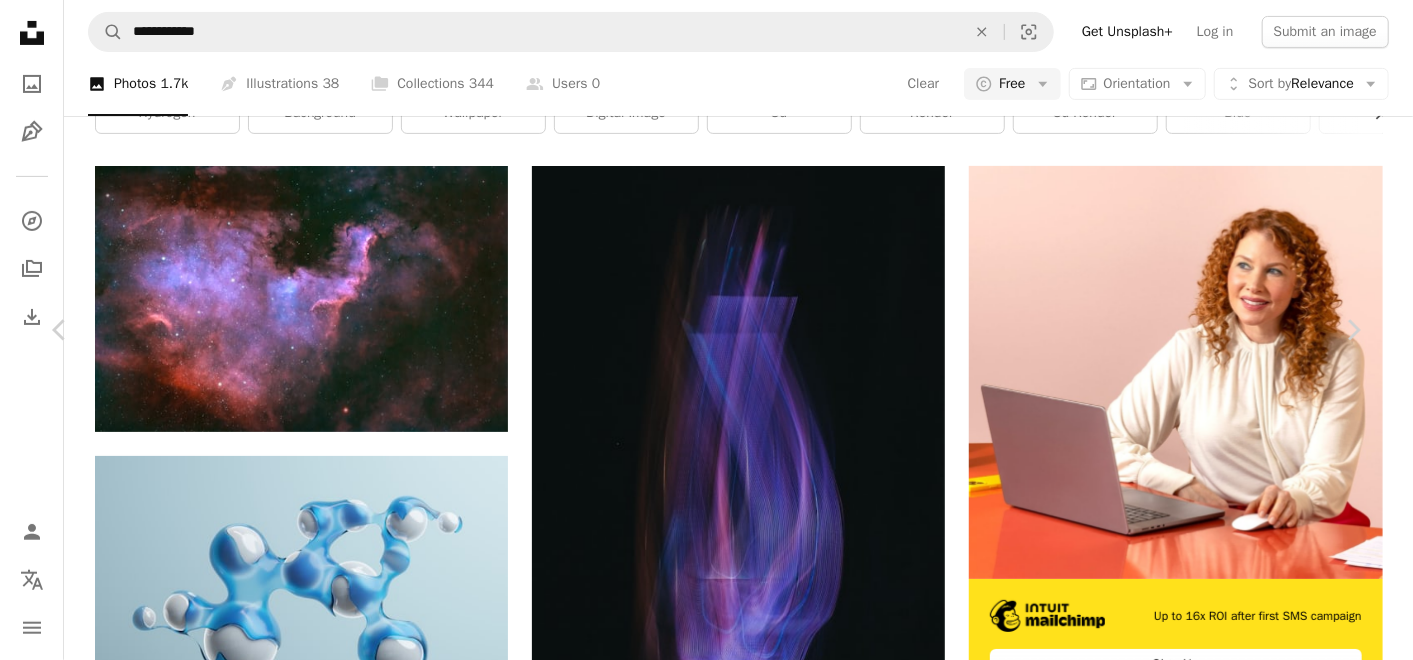 click on "An X shape" at bounding box center [20, 20] 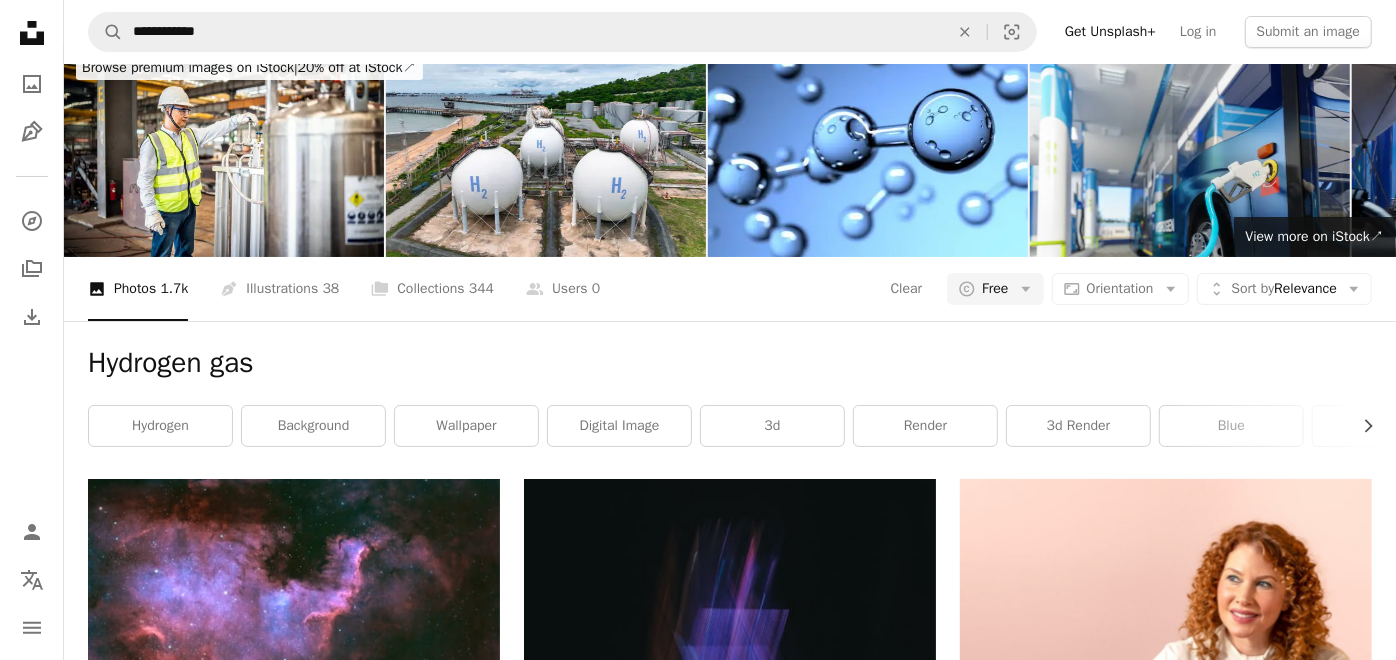 scroll, scrollTop: 0, scrollLeft: 0, axis: both 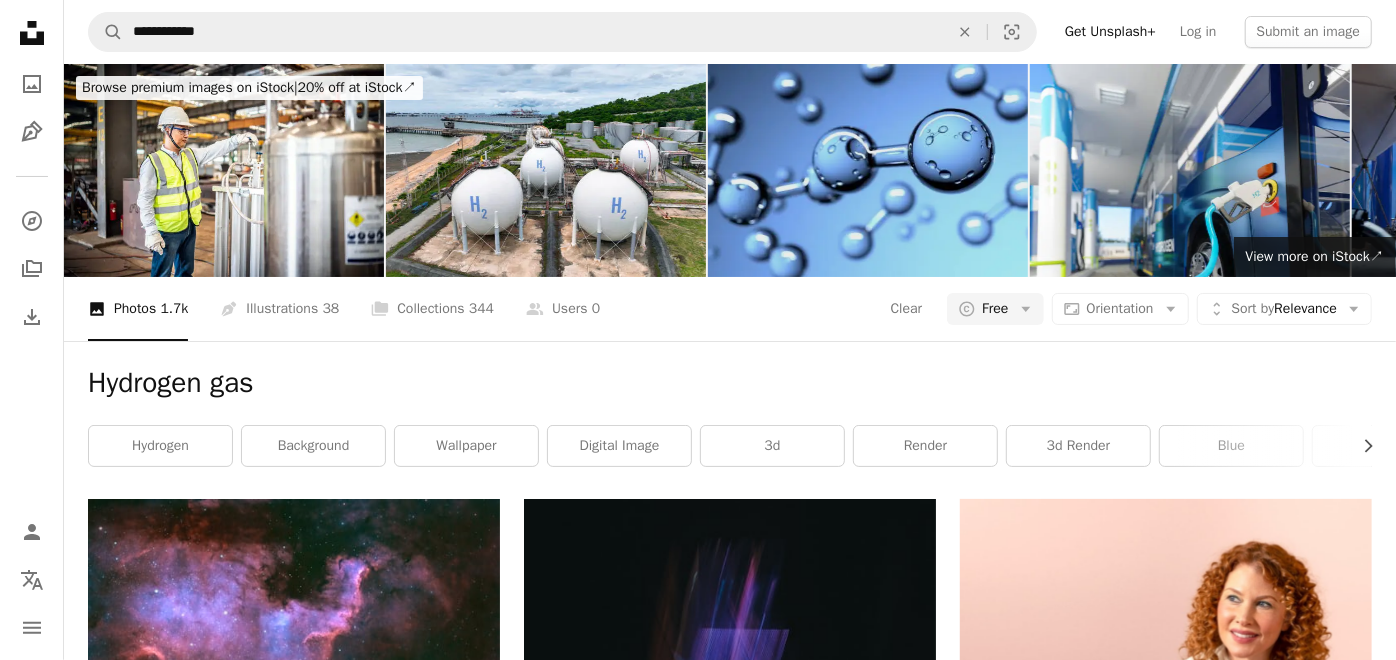 click at bounding box center (868, 170) 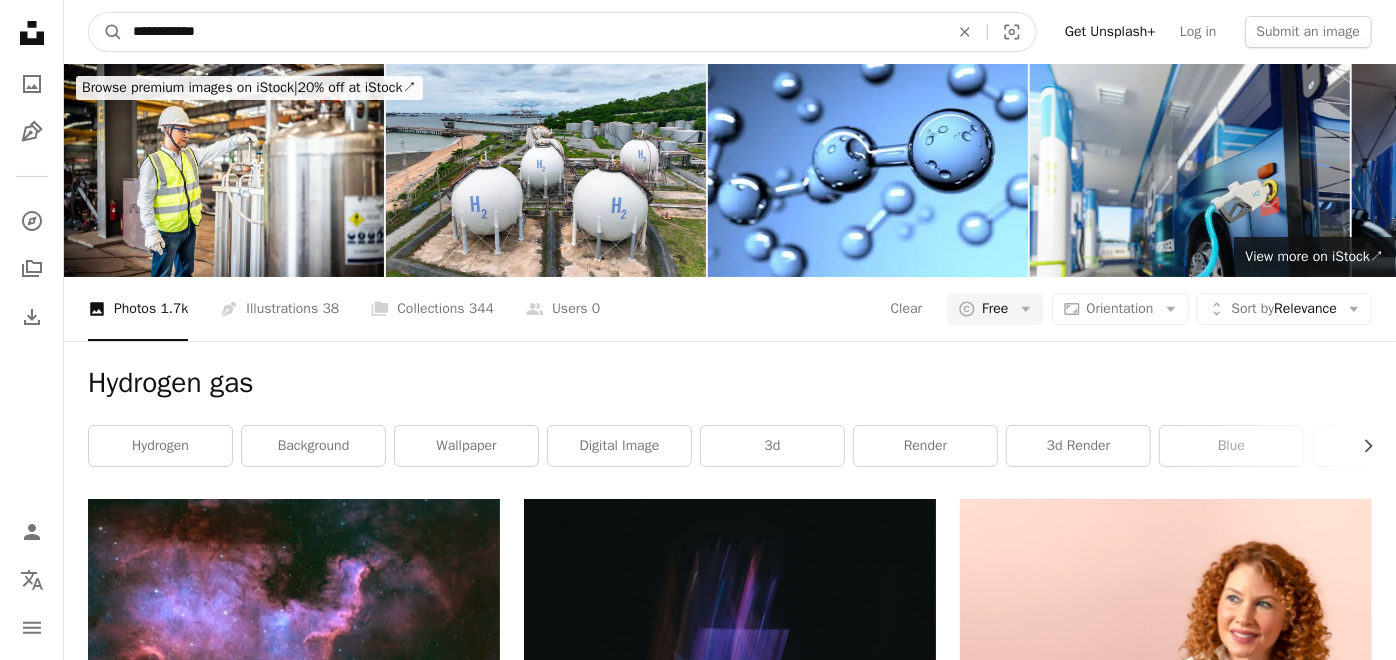 drag, startPoint x: 325, startPoint y: 31, endPoint x: 366, endPoint y: 32, distance: 41.01219 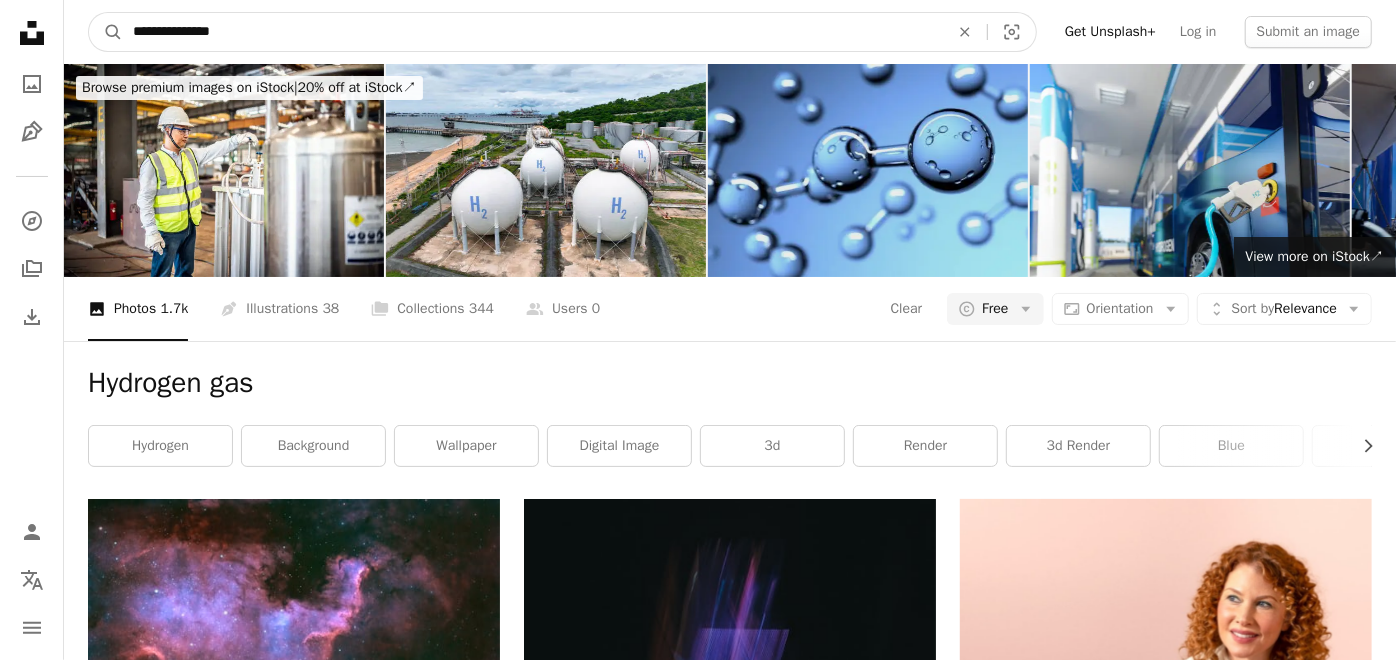 type on "**********" 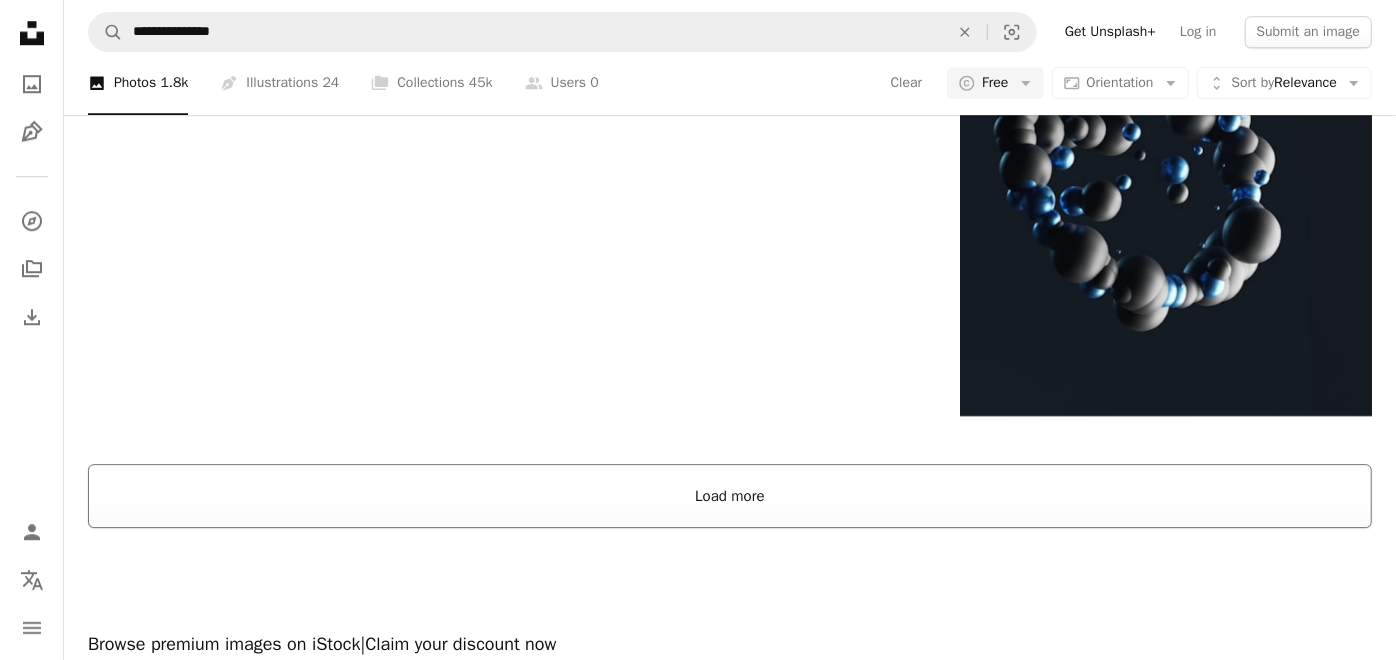 scroll, scrollTop: 4000, scrollLeft: 0, axis: vertical 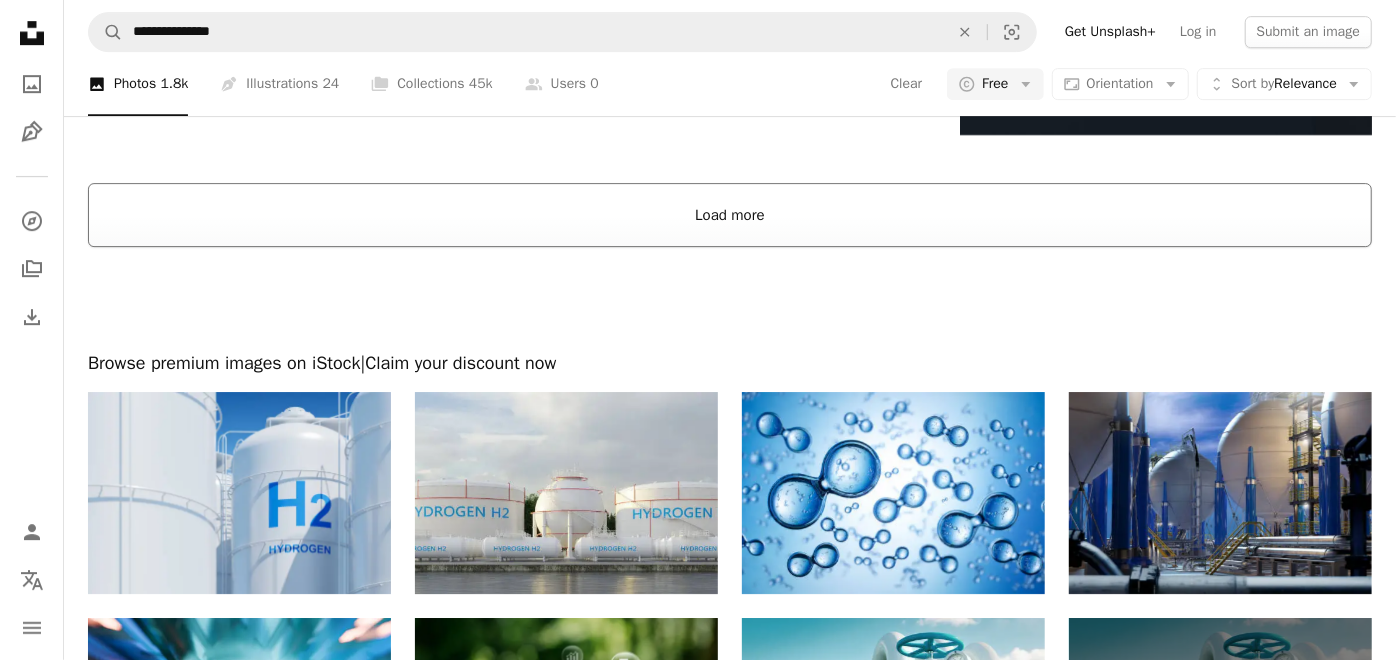 click on "Load more" at bounding box center [730, 215] 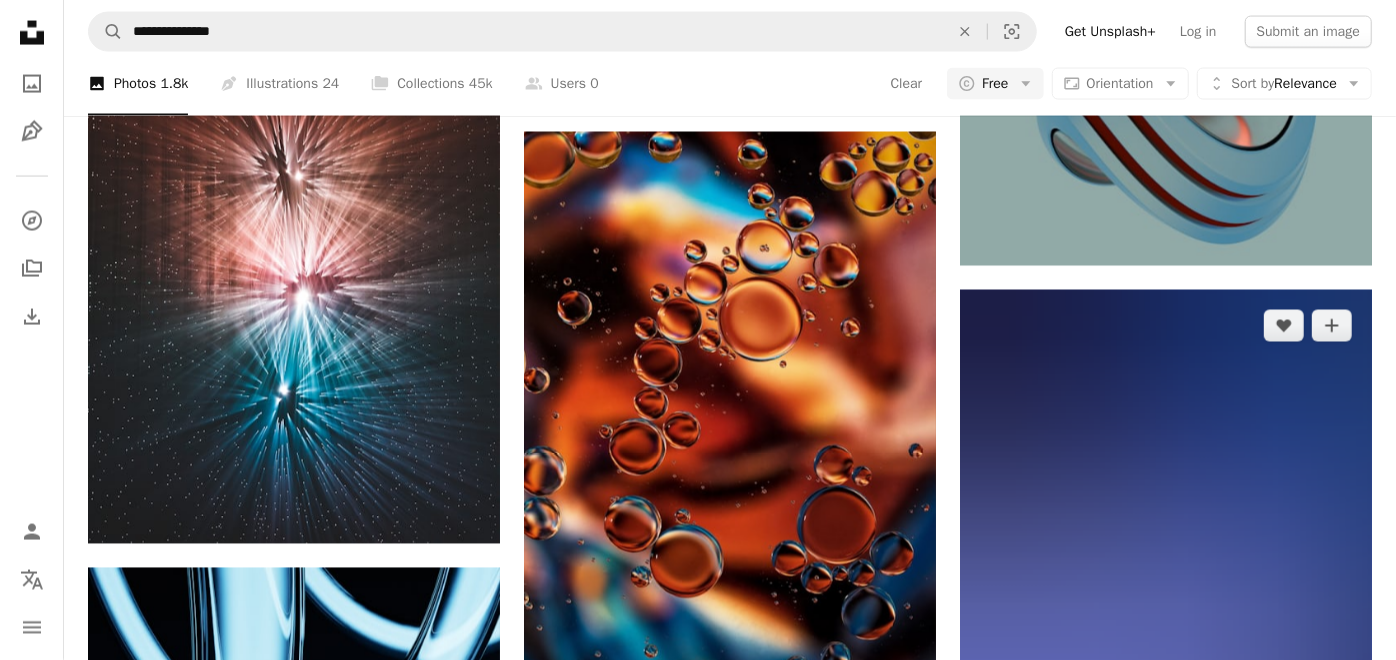 scroll, scrollTop: 16444, scrollLeft: 0, axis: vertical 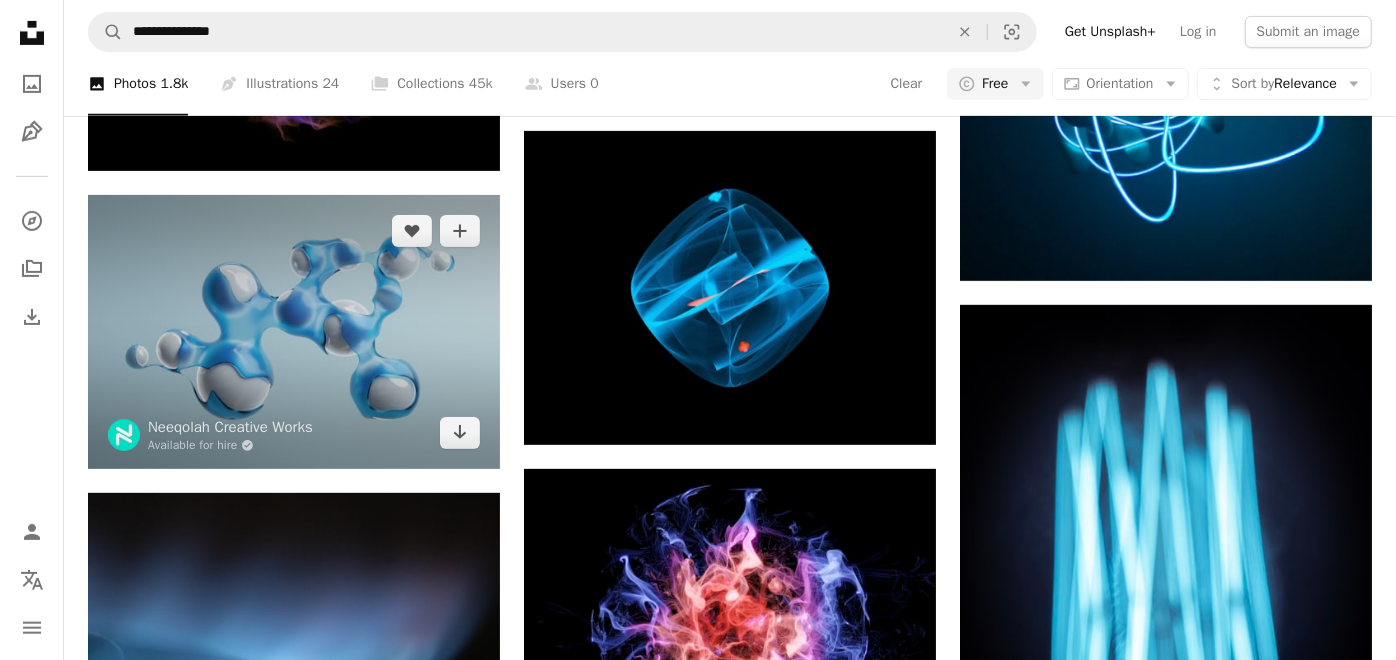 click at bounding box center [294, 332] 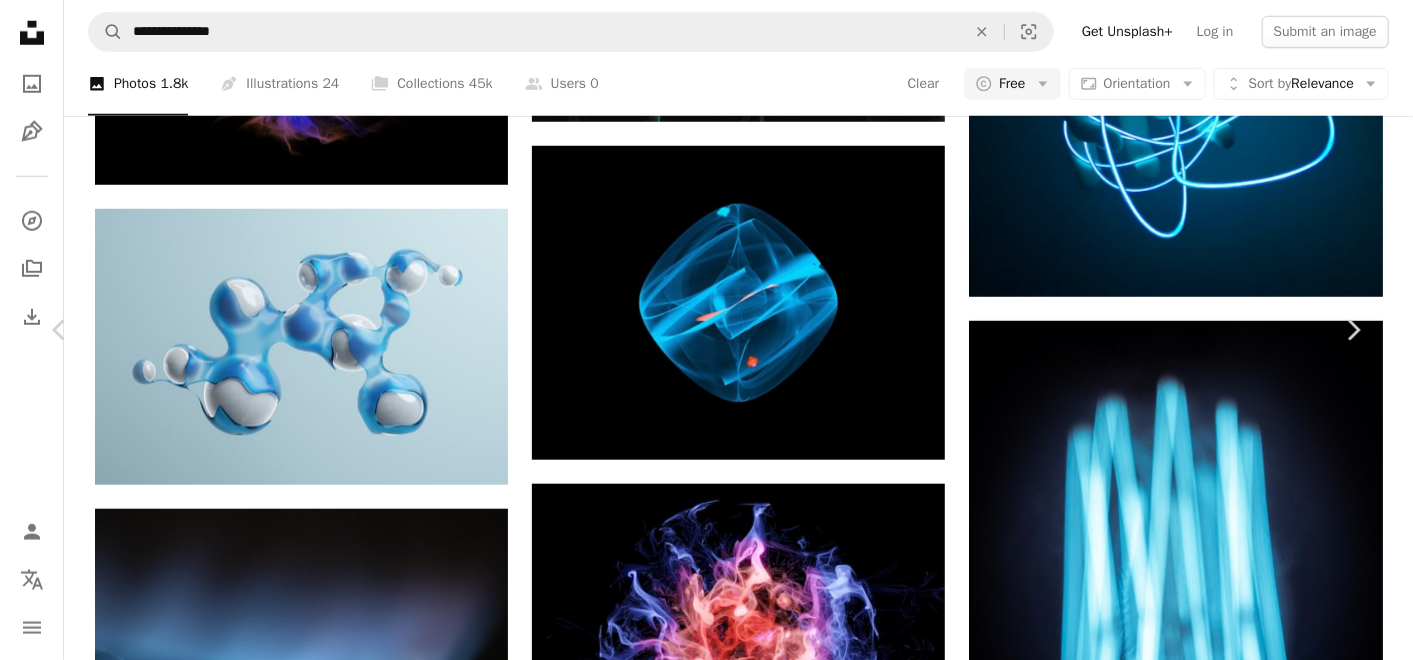 scroll, scrollTop: 444, scrollLeft: 0, axis: vertical 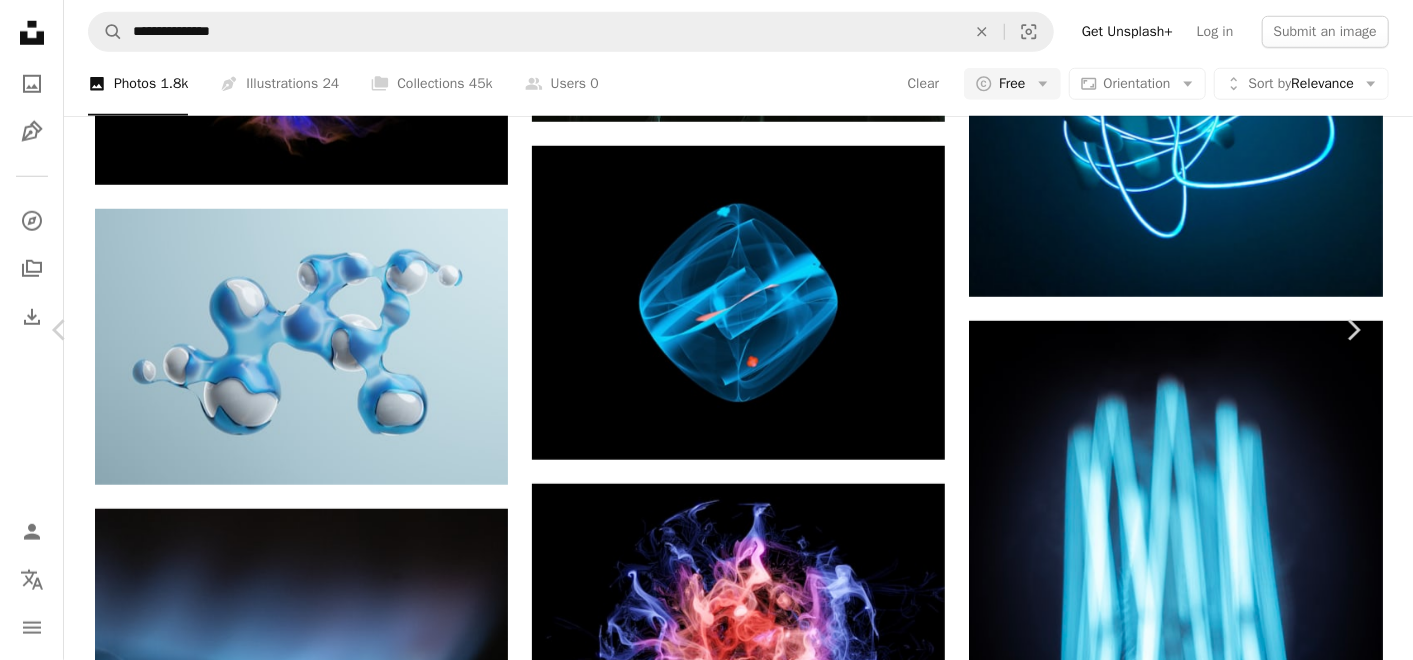 click on "An X shape" at bounding box center [20, 20] 